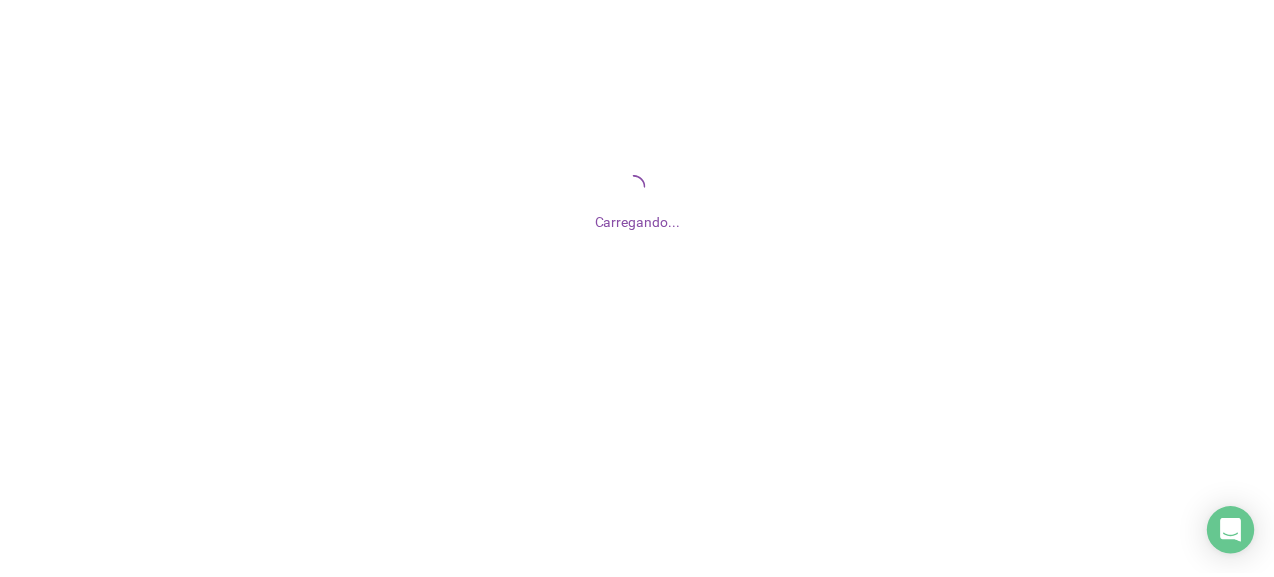 scroll, scrollTop: 0, scrollLeft: 0, axis: both 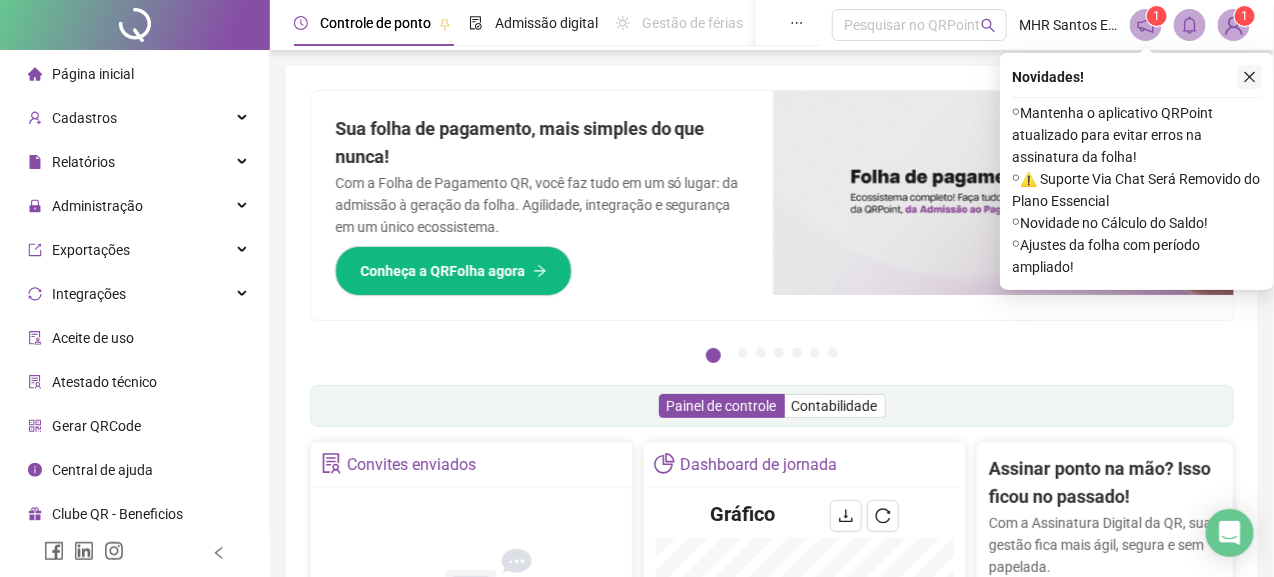 click 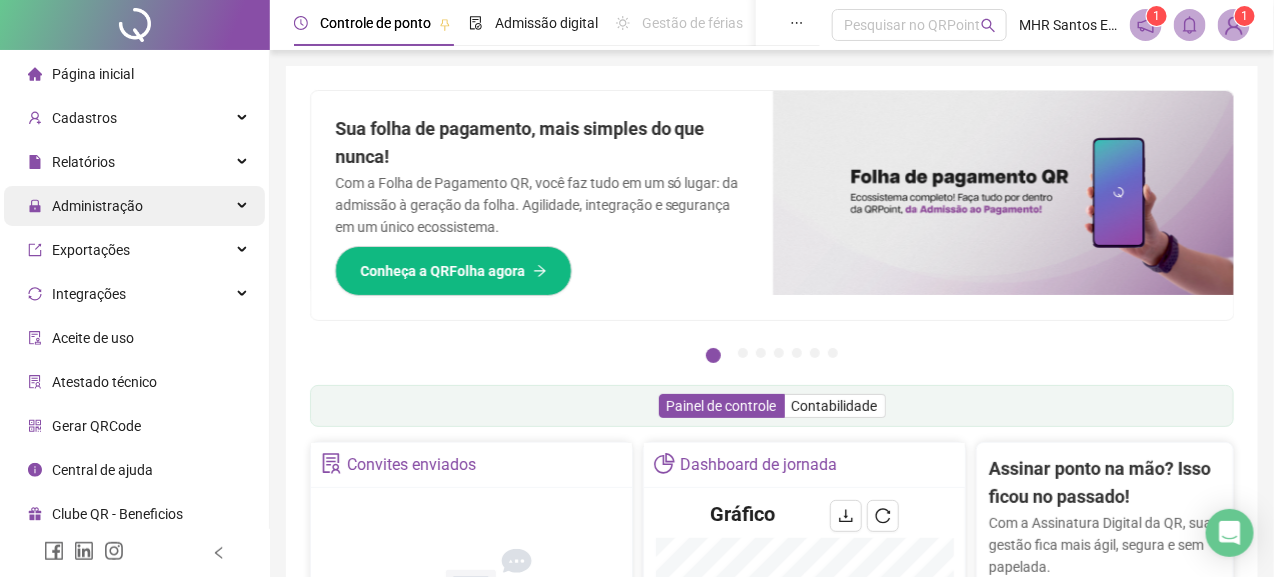 click on "Administração" at bounding box center [134, 206] 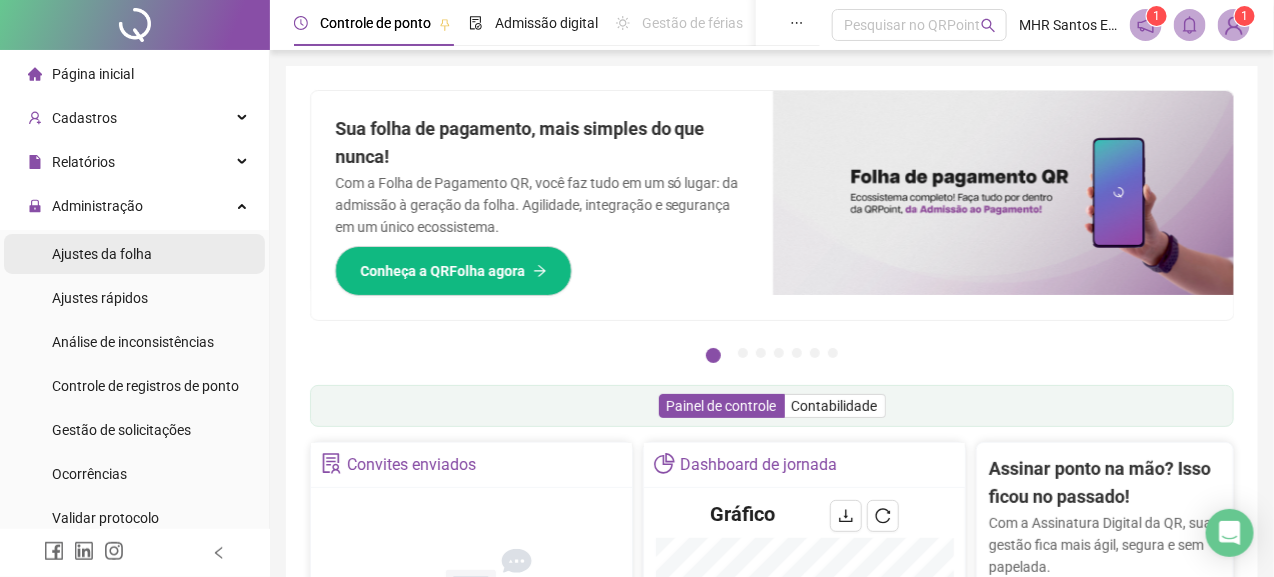 click on "Ajustes da folha" at bounding box center [134, 254] 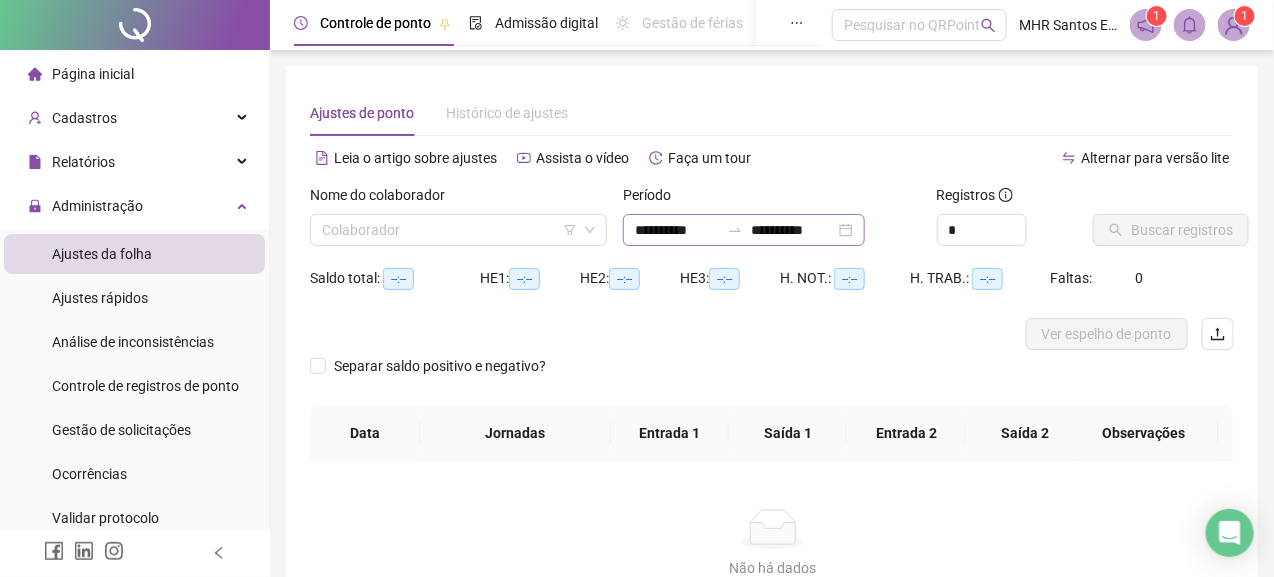 click on "**********" at bounding box center [744, 230] 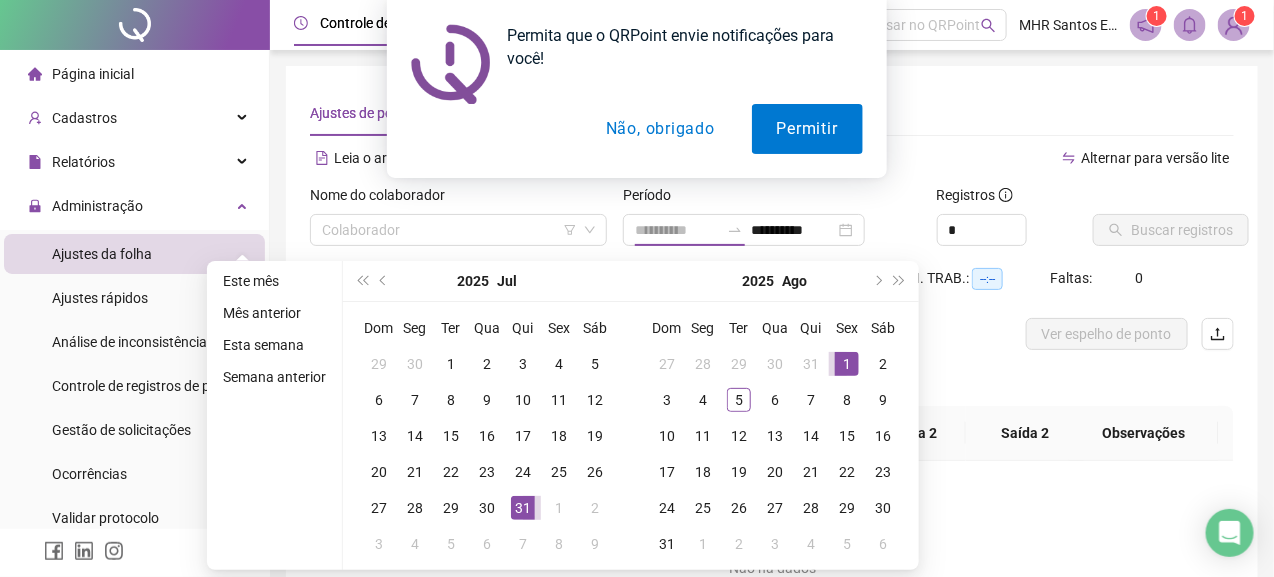 click on "1" at bounding box center (847, 364) 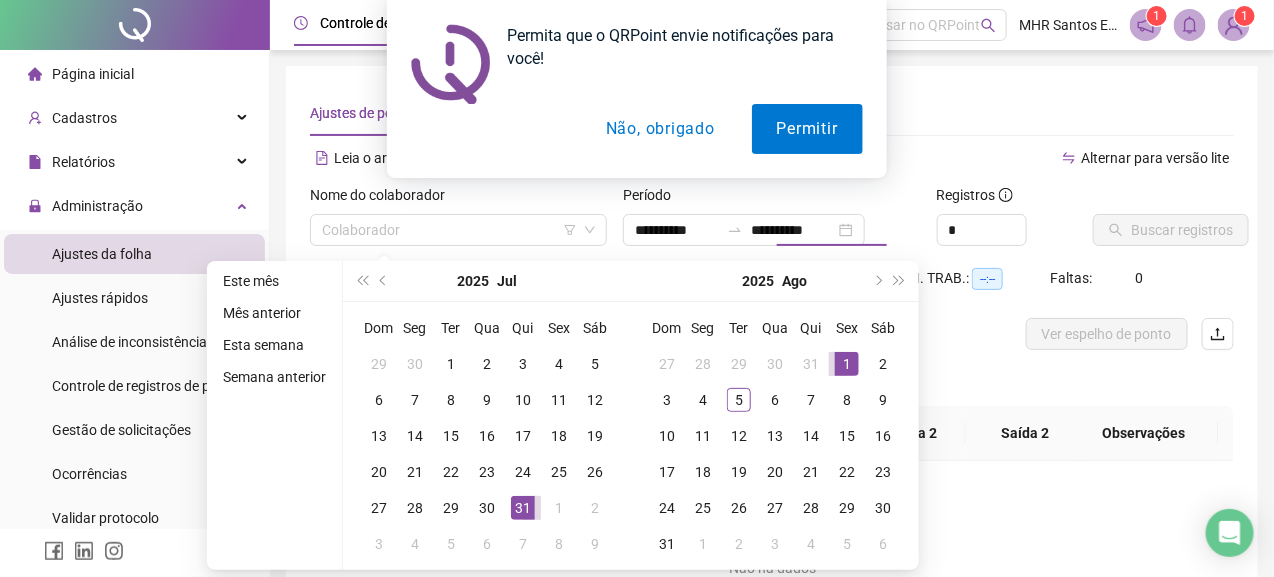 type on "**********" 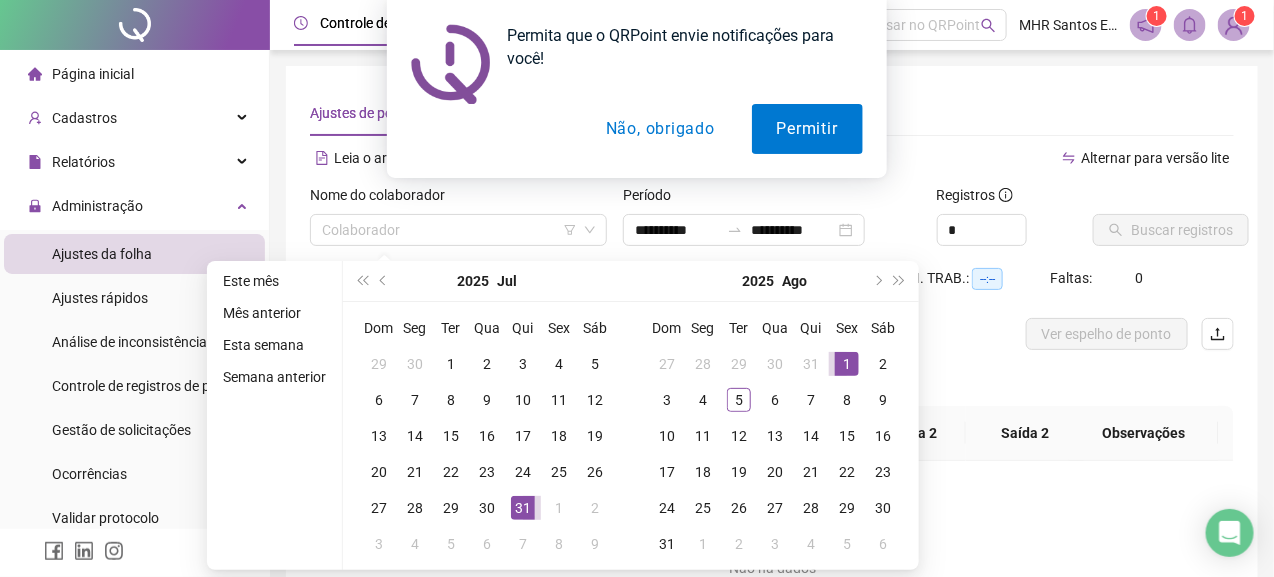 click on "Não, obrigado" at bounding box center [660, 129] 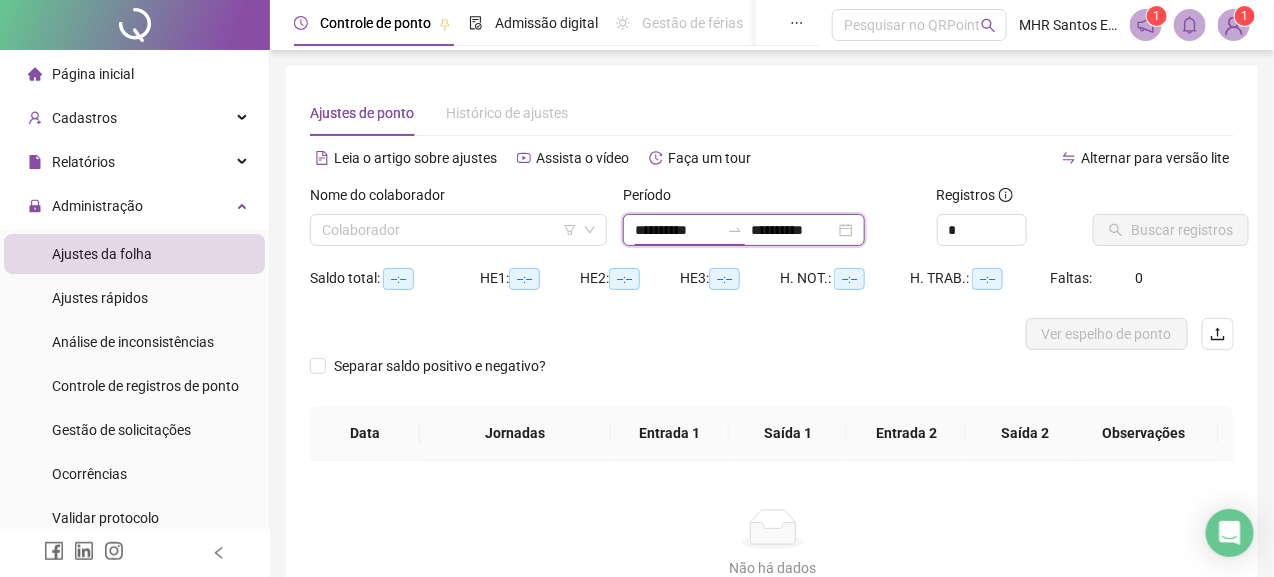 click on "**********" at bounding box center (677, 230) 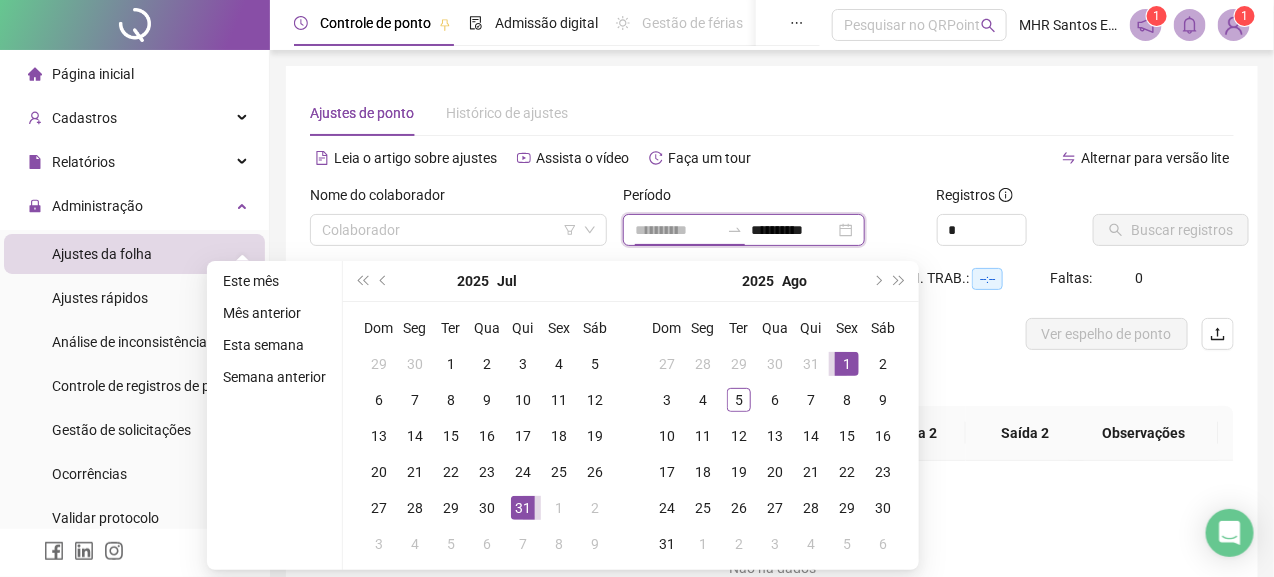 type on "**********" 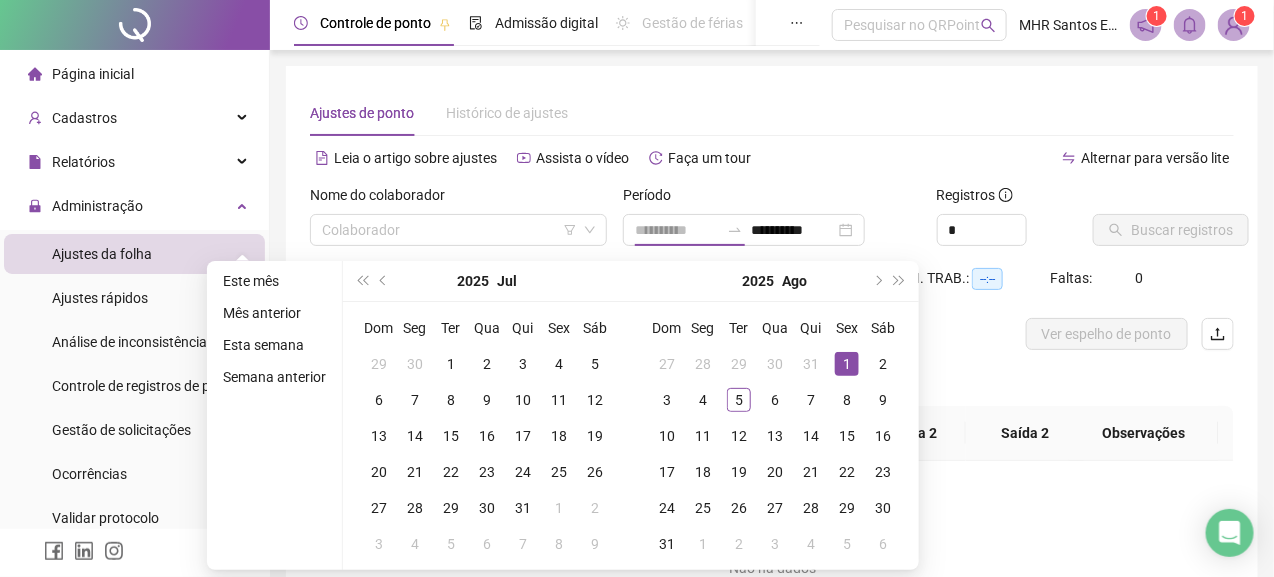click on "1" at bounding box center [847, 364] 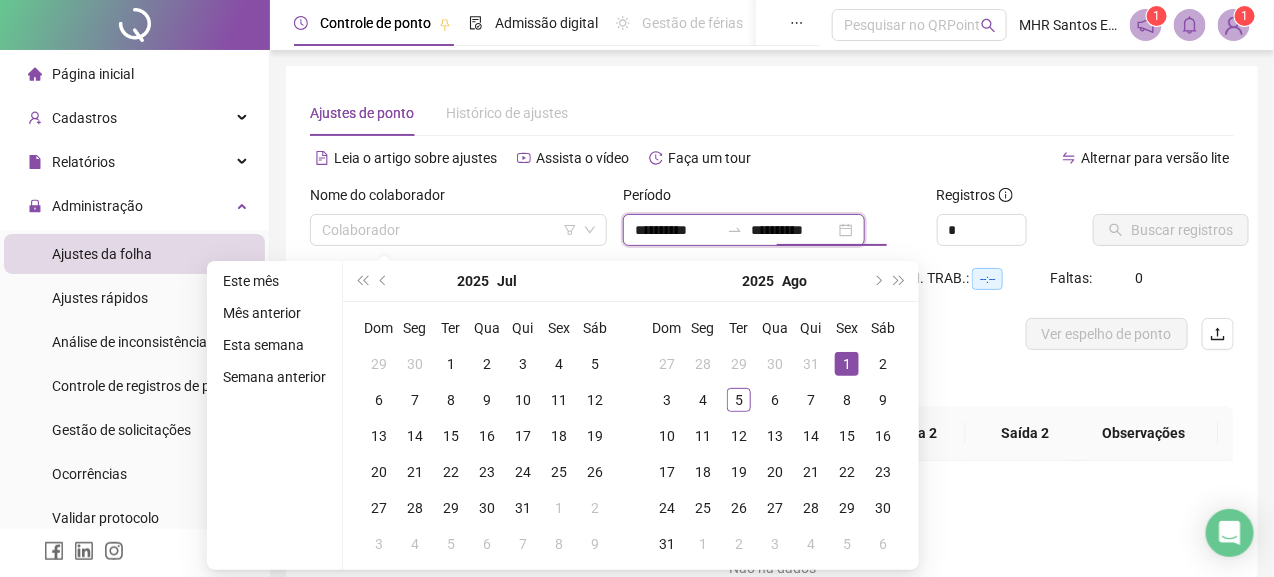 click on "**********" at bounding box center (793, 230) 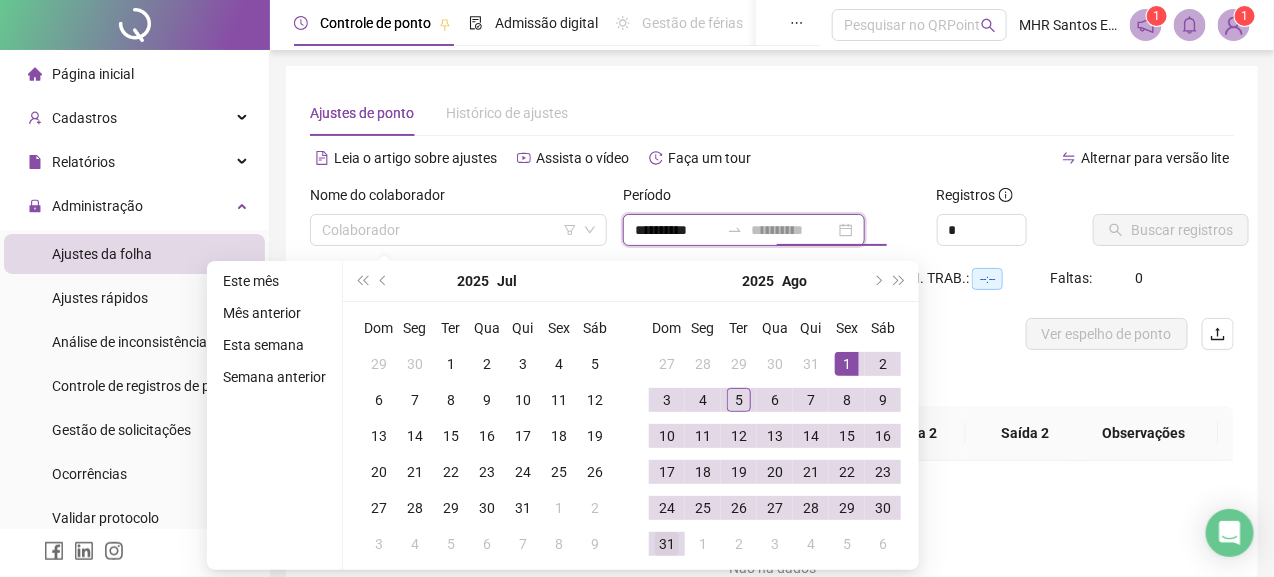 type on "**********" 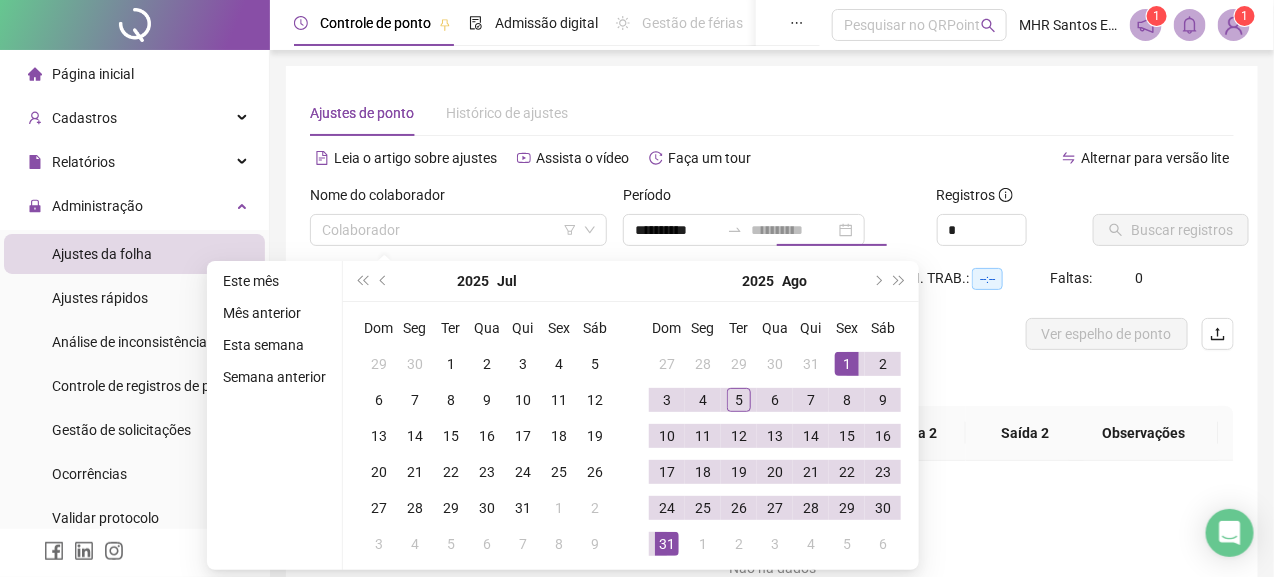 click on "31" at bounding box center (667, 544) 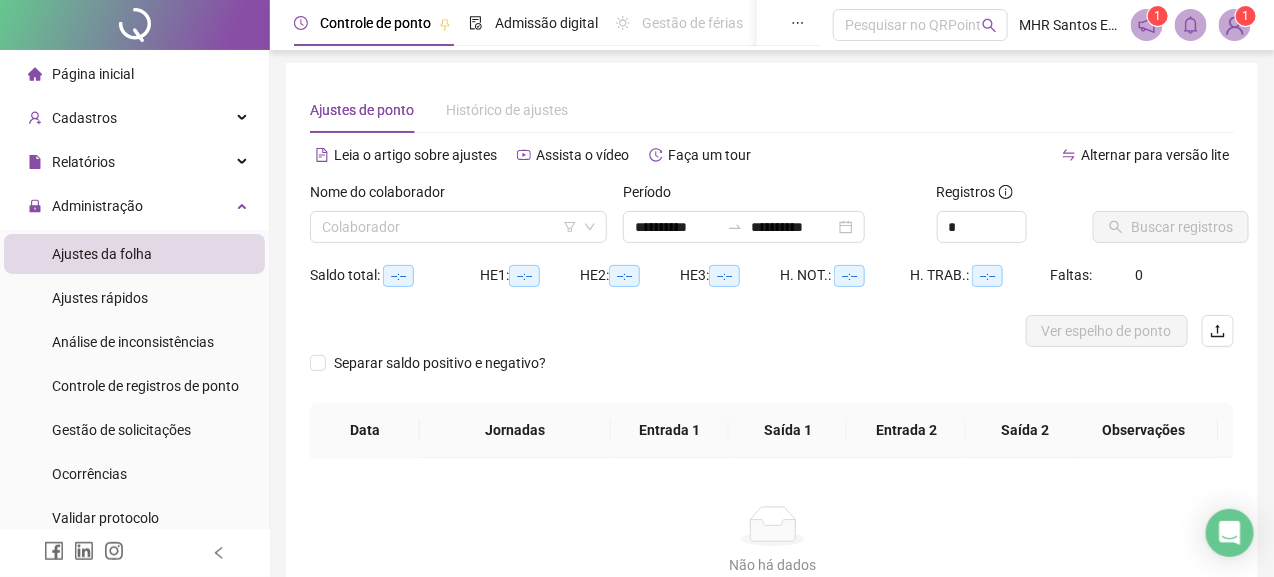 scroll, scrollTop: 0, scrollLeft: 0, axis: both 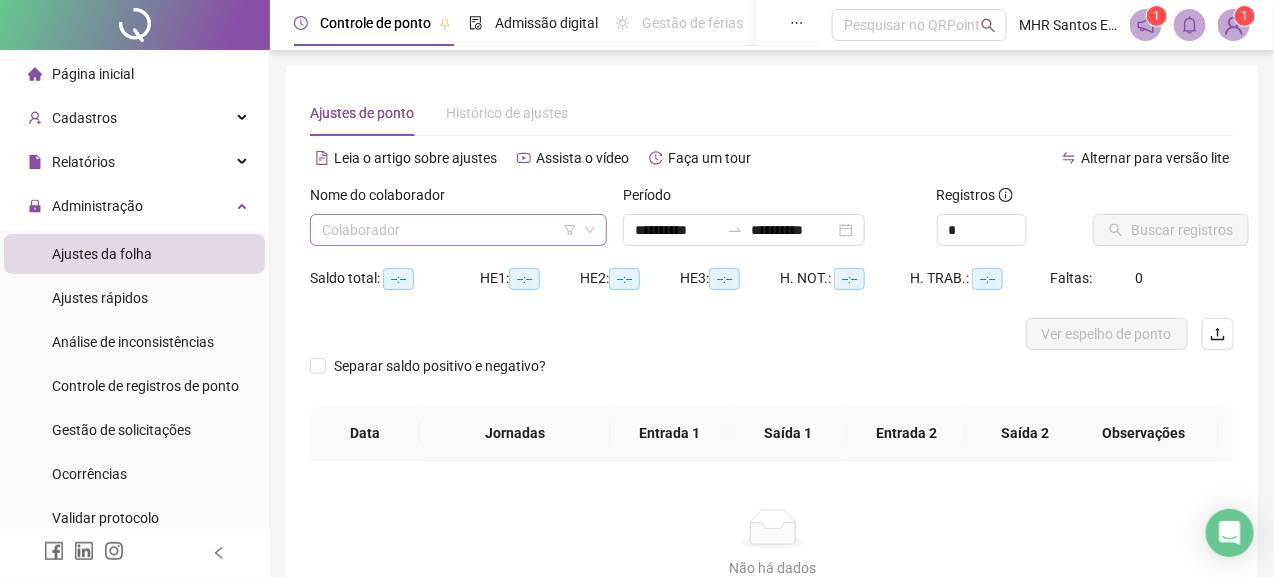 click at bounding box center (449, 230) 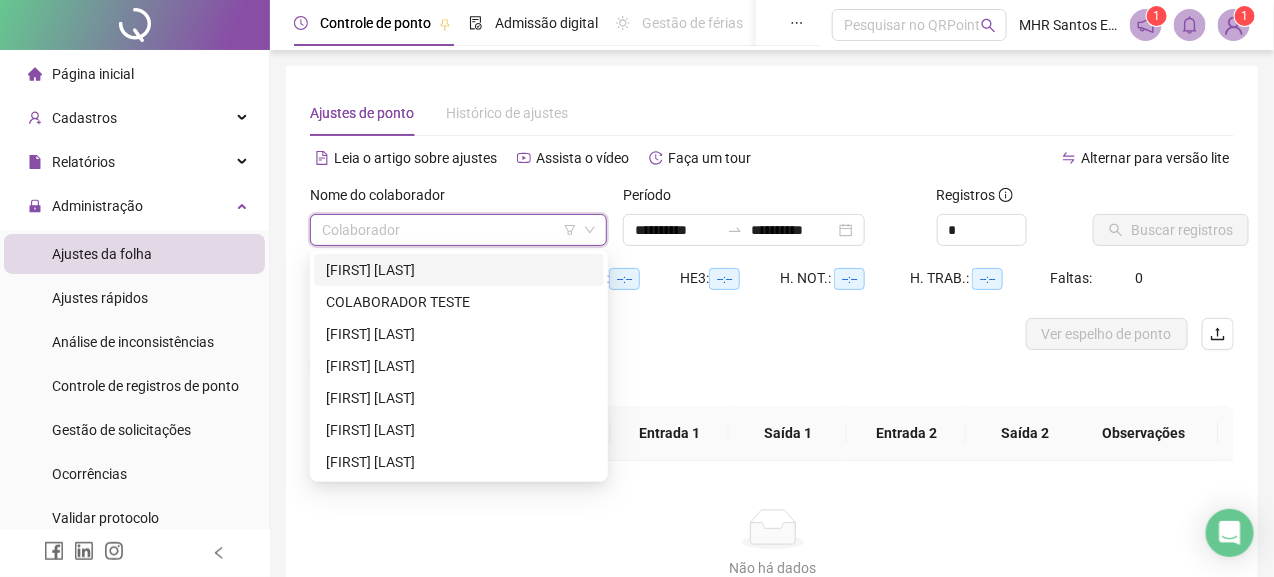click on "[FIRST] [LAST]" at bounding box center (459, 270) 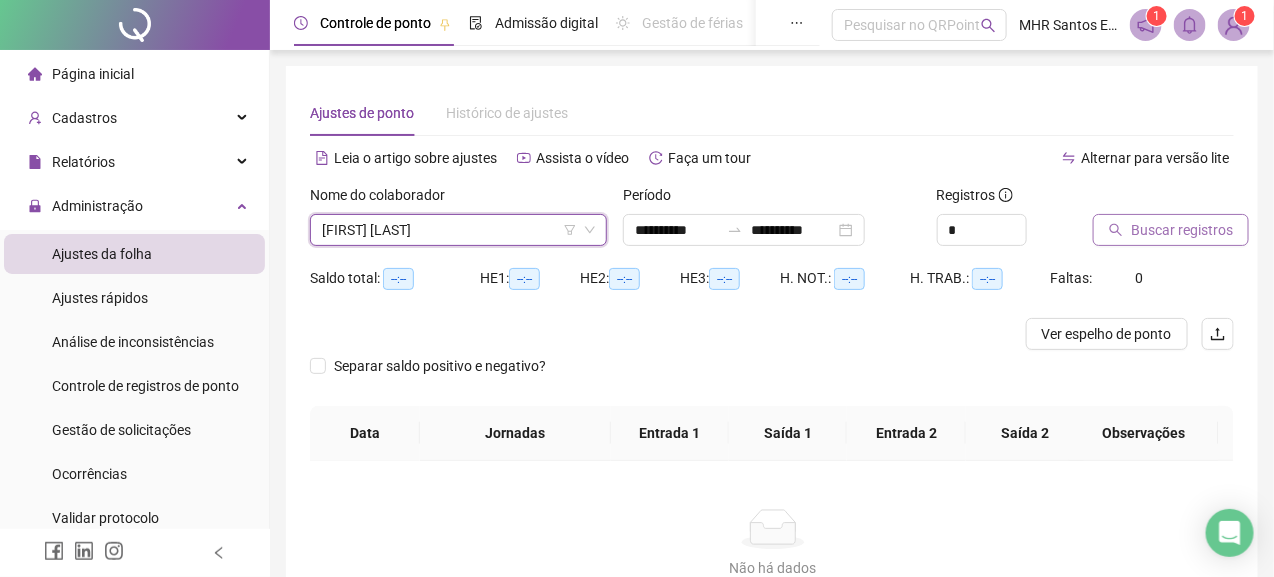 click on "Buscar registros" at bounding box center [1182, 230] 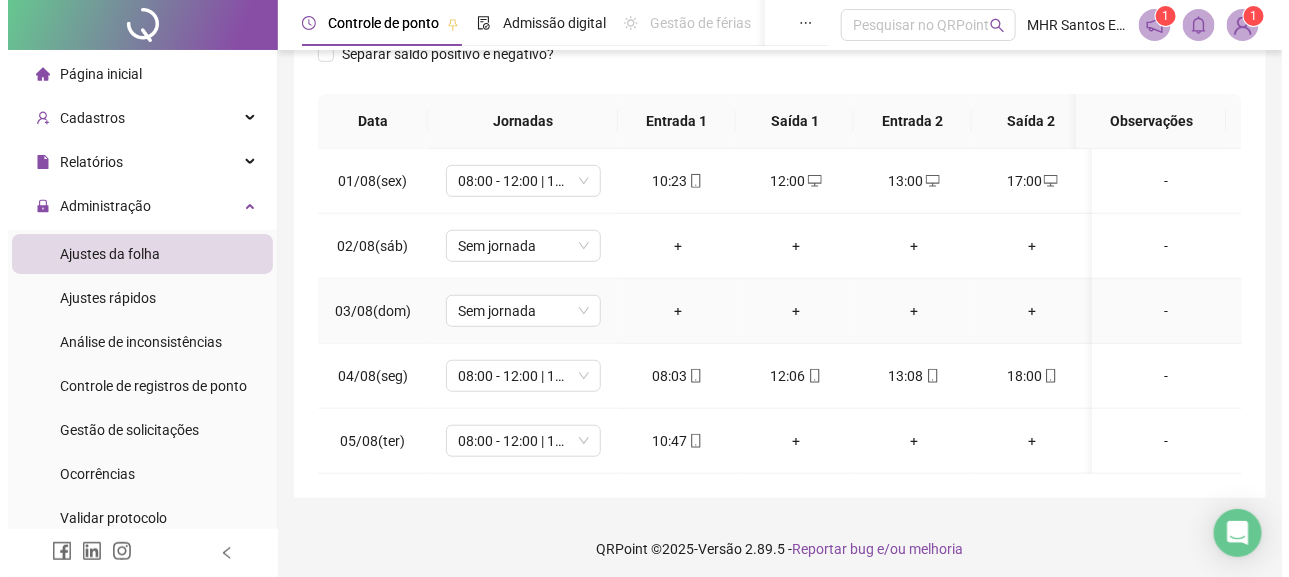 scroll, scrollTop: 316, scrollLeft: 0, axis: vertical 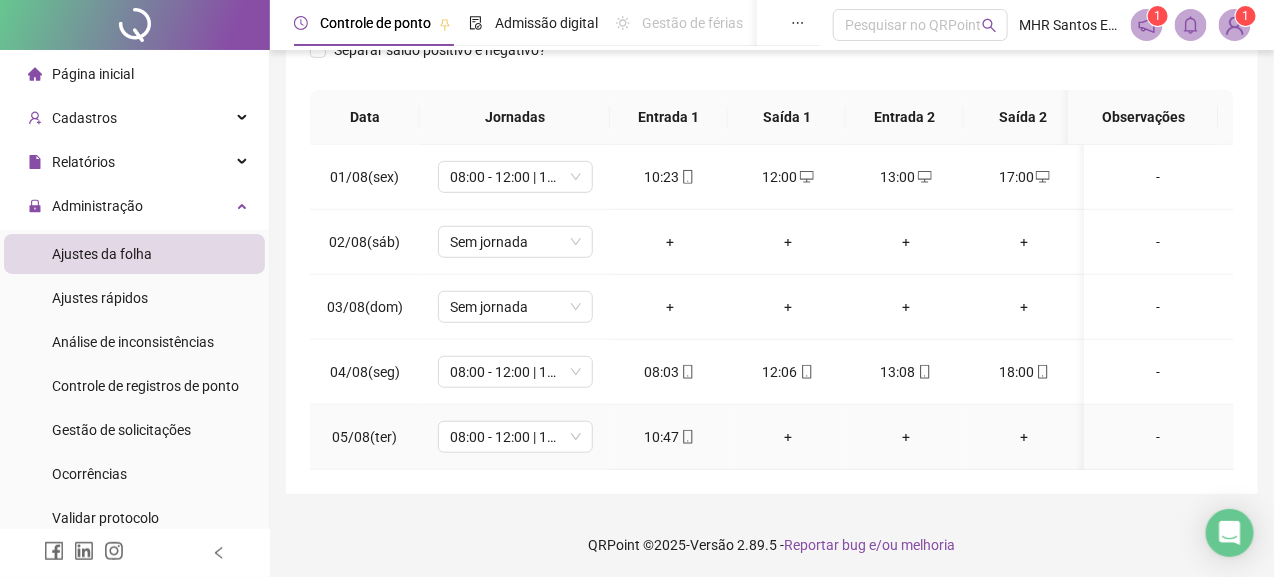 click on "-" at bounding box center [1159, 437] 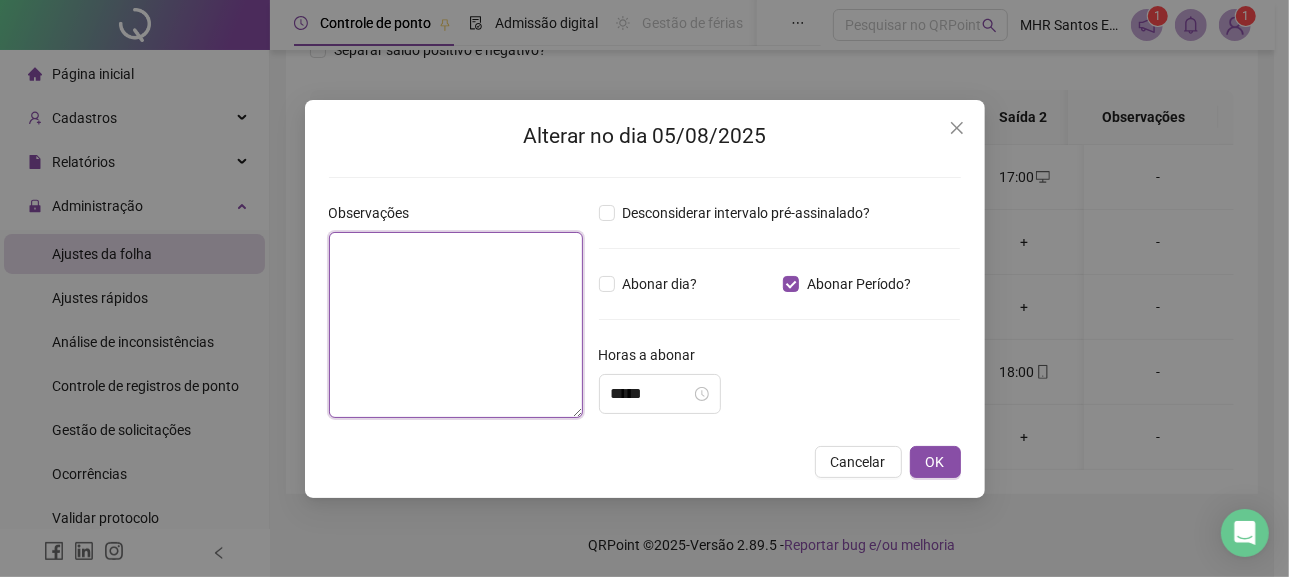 click at bounding box center (456, 325) 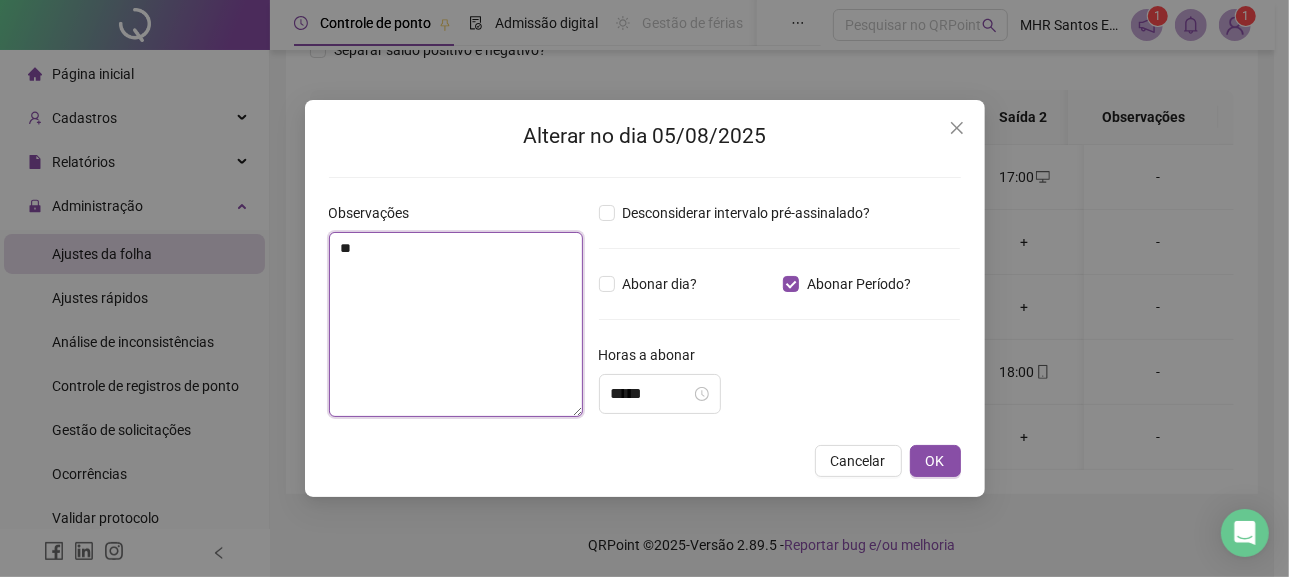 type on "*" 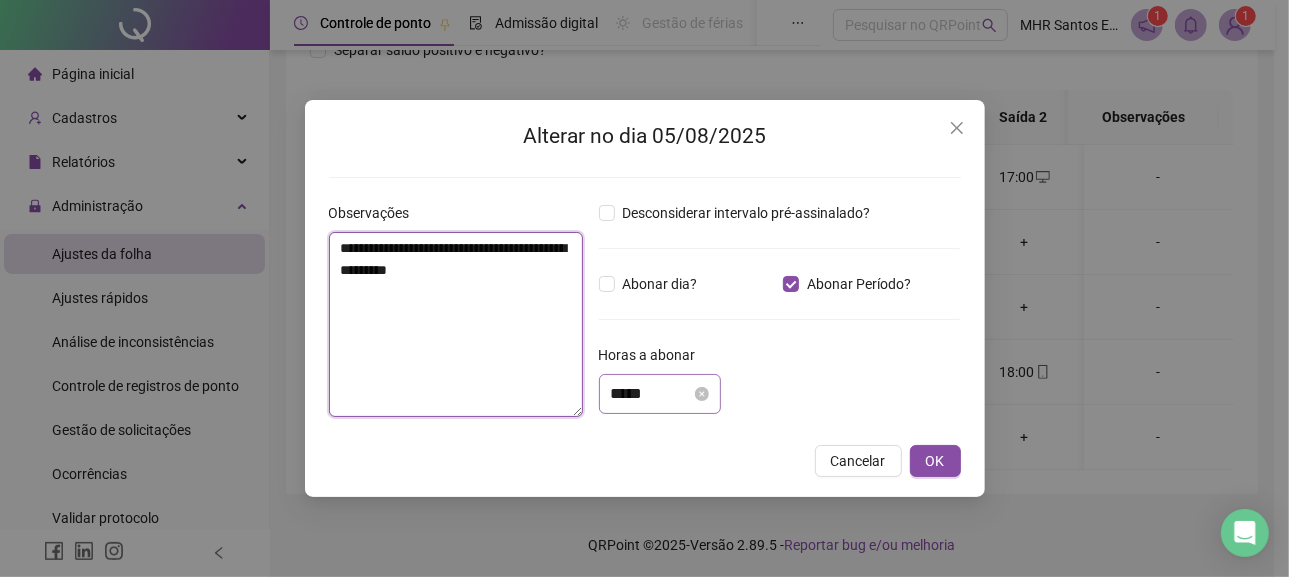 type on "**********" 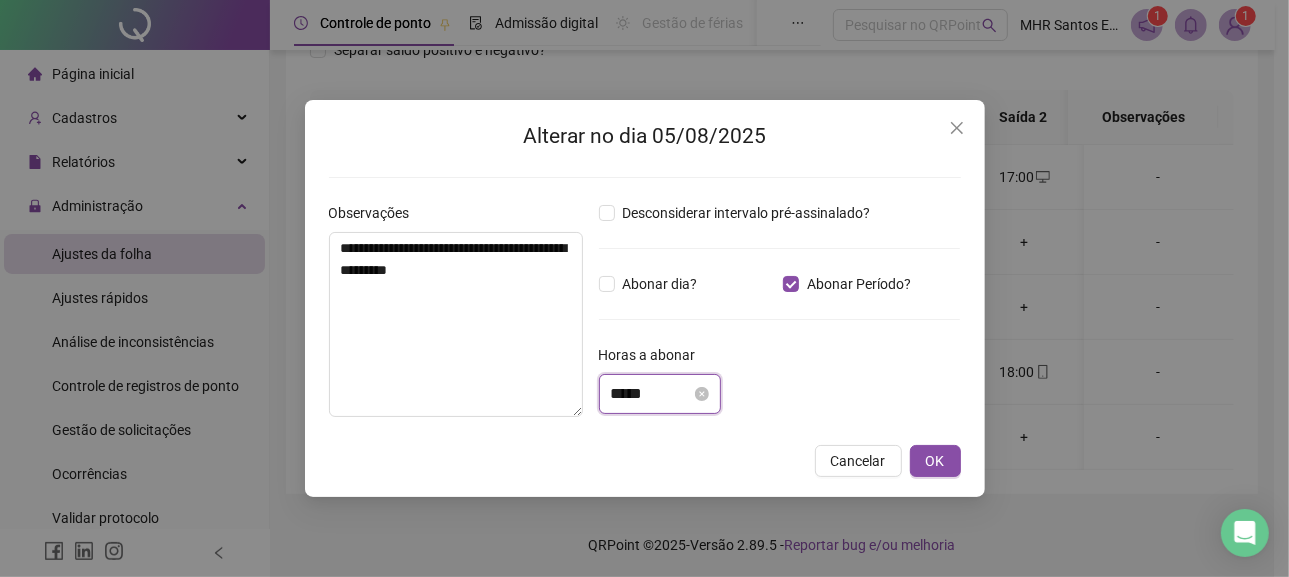 click on "*****" at bounding box center [651, 394] 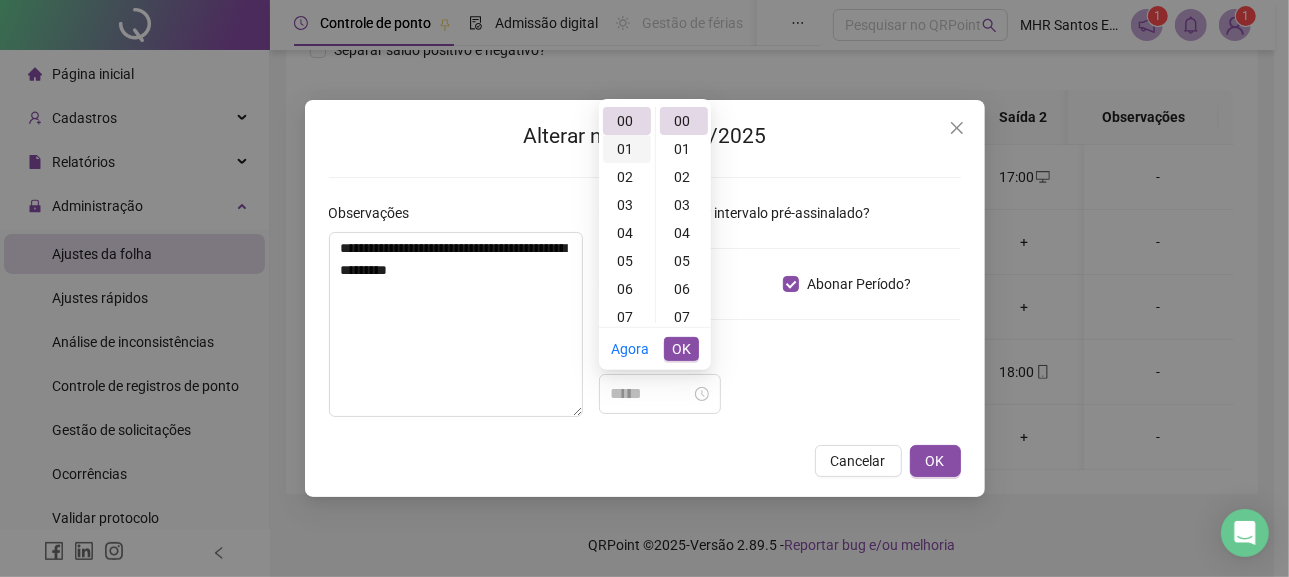 click on "01" at bounding box center (627, 149) 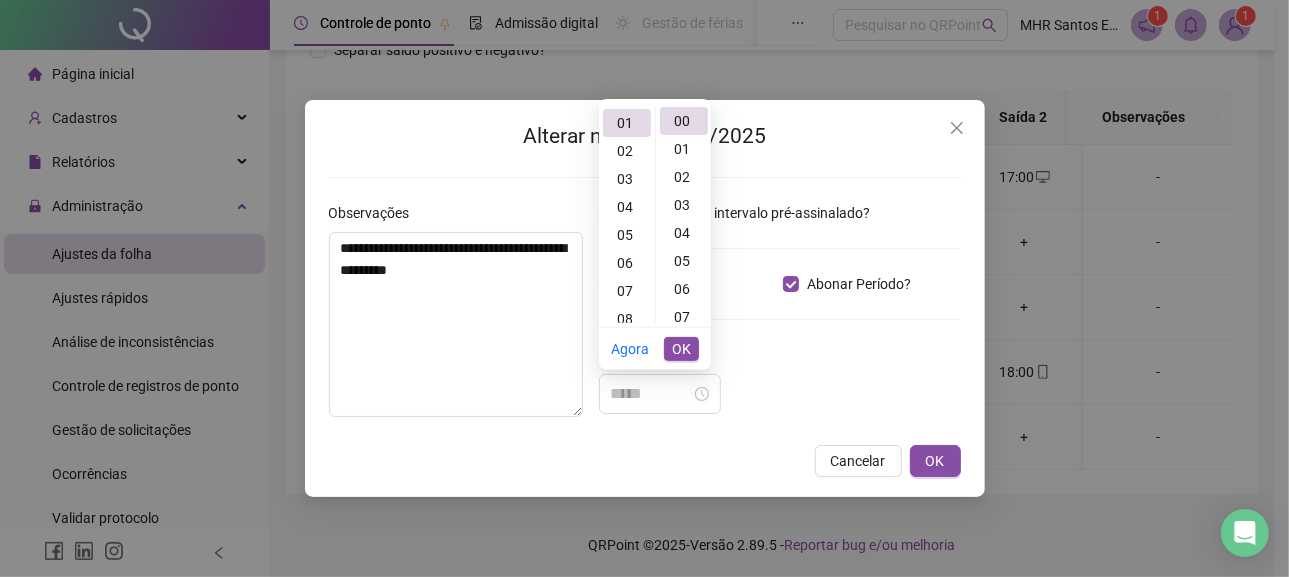 scroll, scrollTop: 28, scrollLeft: 0, axis: vertical 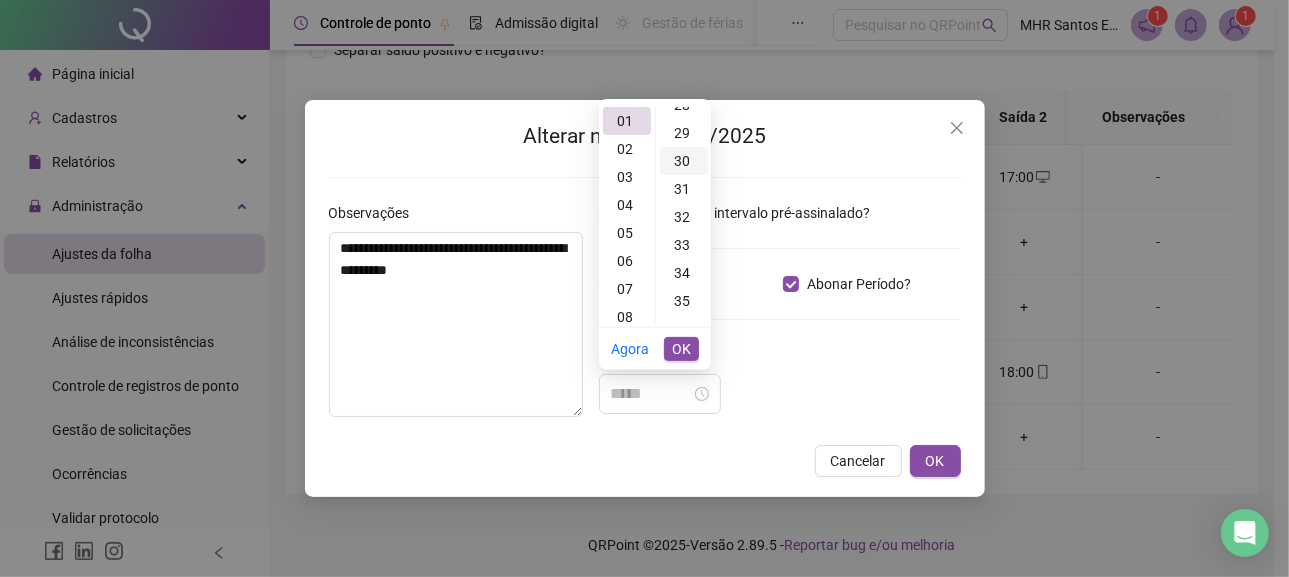 click on "30" at bounding box center [684, 161] 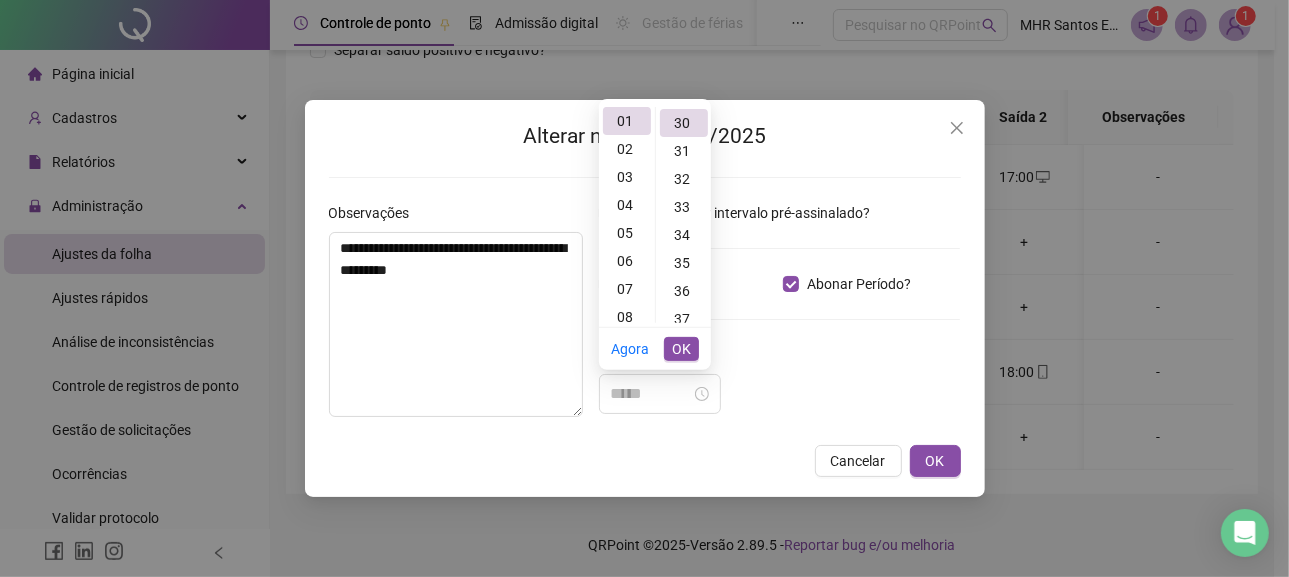 scroll, scrollTop: 840, scrollLeft: 0, axis: vertical 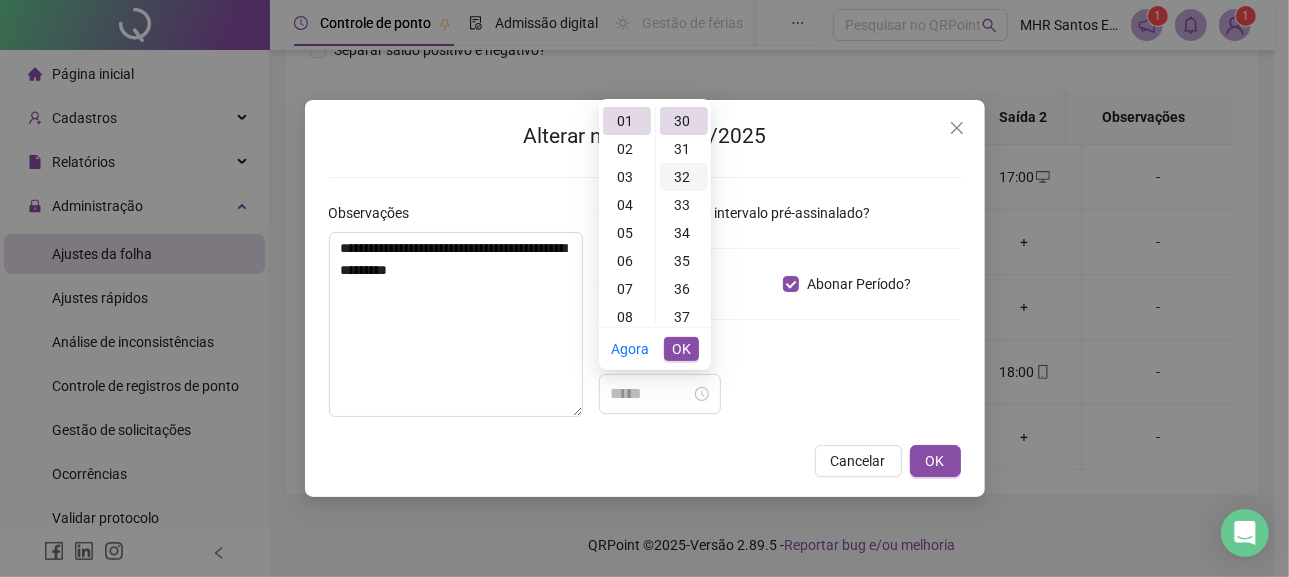 click on "32" at bounding box center (684, 177) 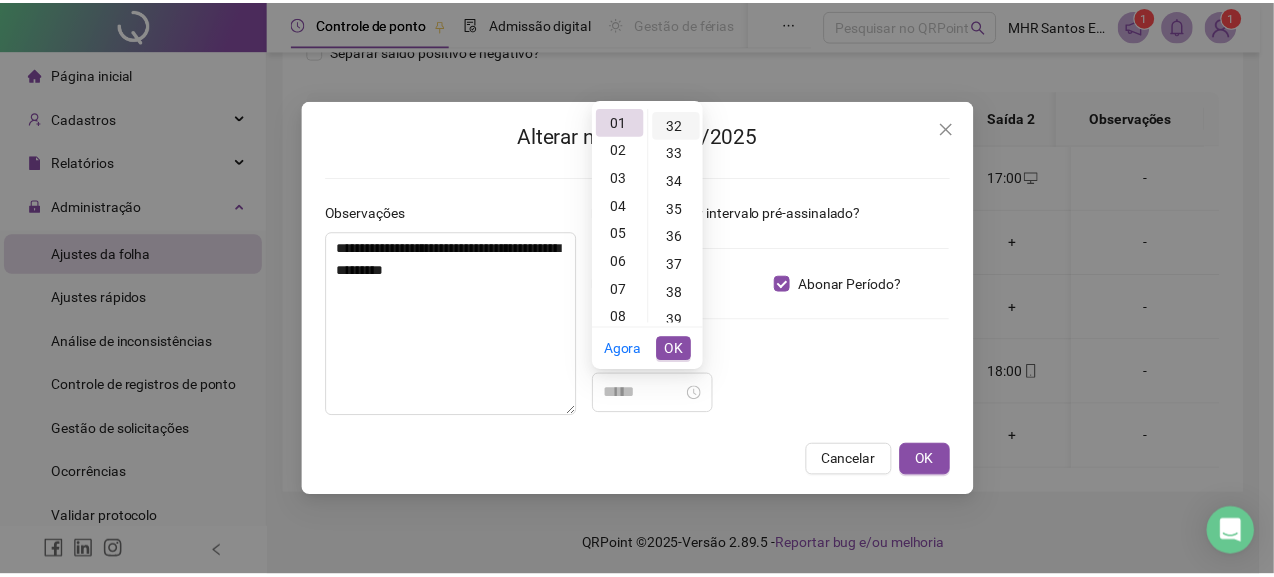scroll, scrollTop: 895, scrollLeft: 0, axis: vertical 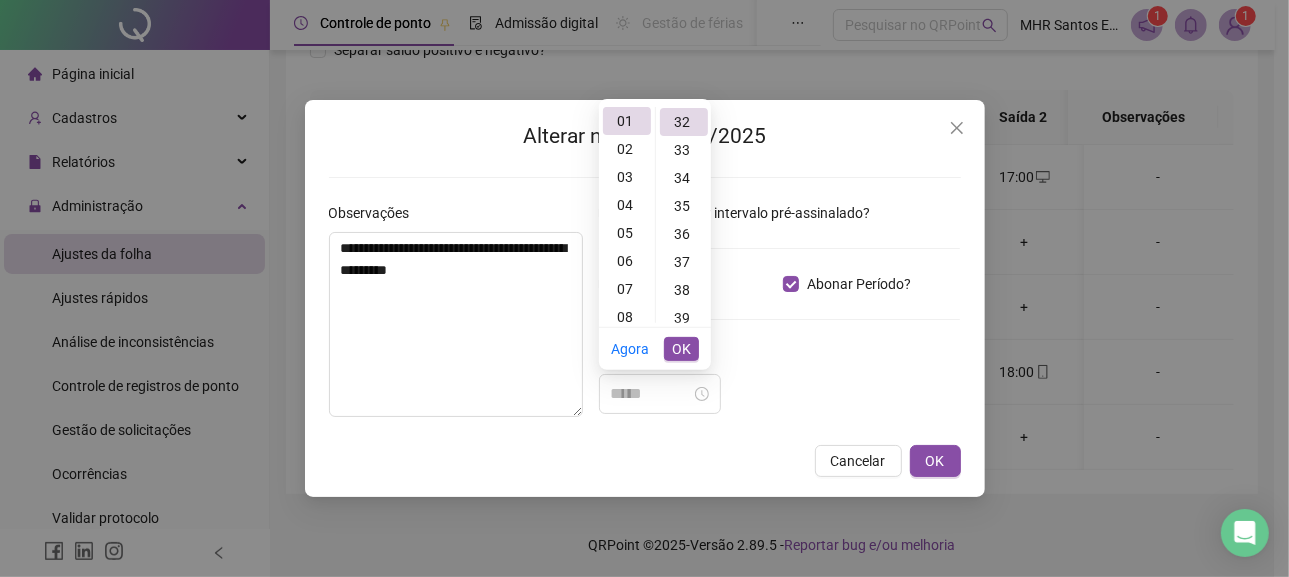 type on "*****" 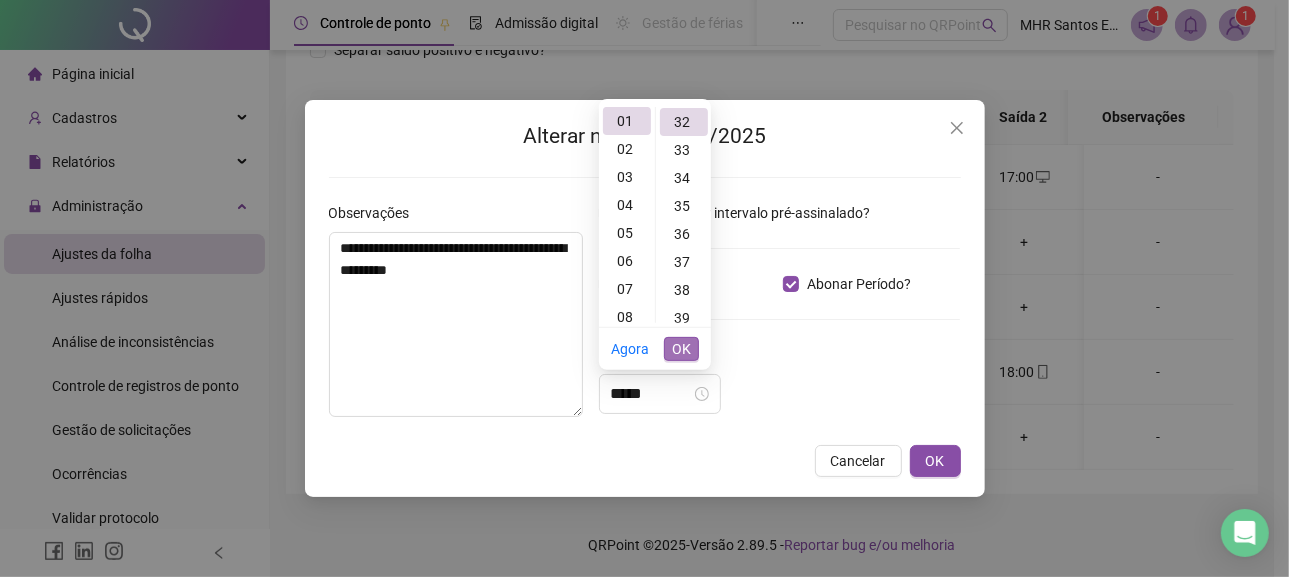 click on "OK" at bounding box center (681, 349) 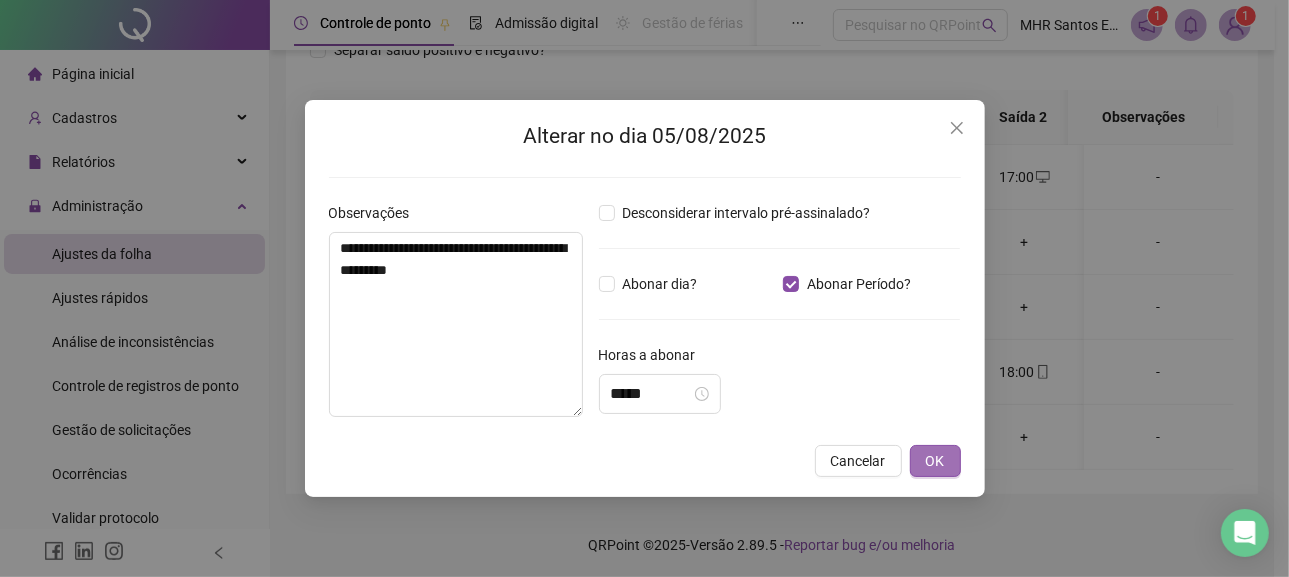 click on "OK" at bounding box center [935, 461] 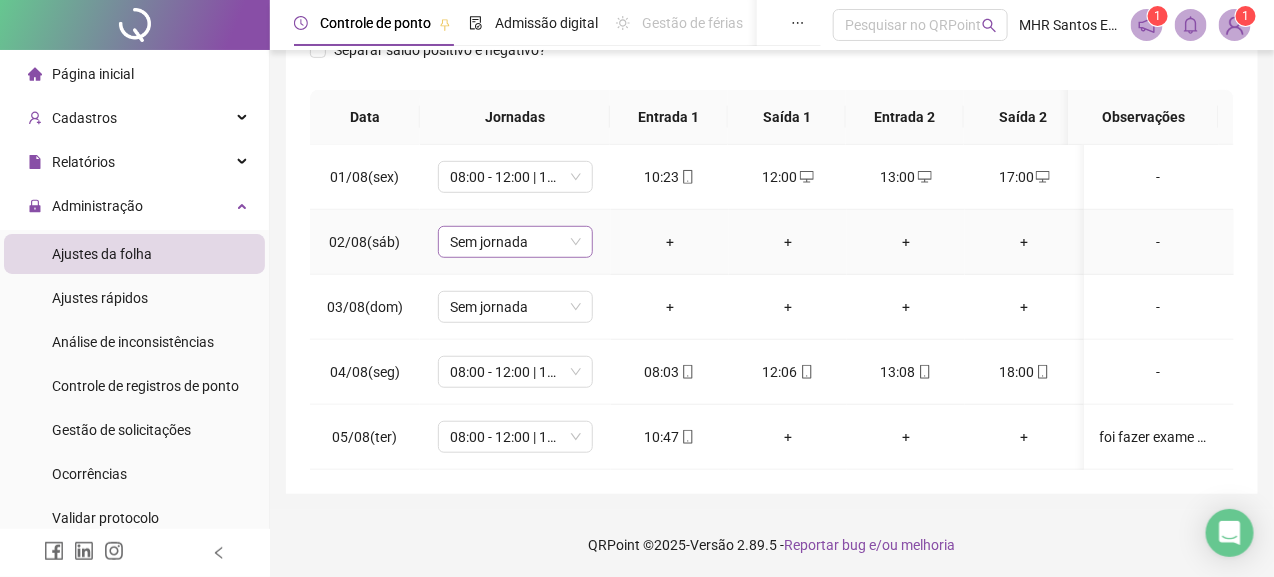 scroll, scrollTop: 16, scrollLeft: 0, axis: vertical 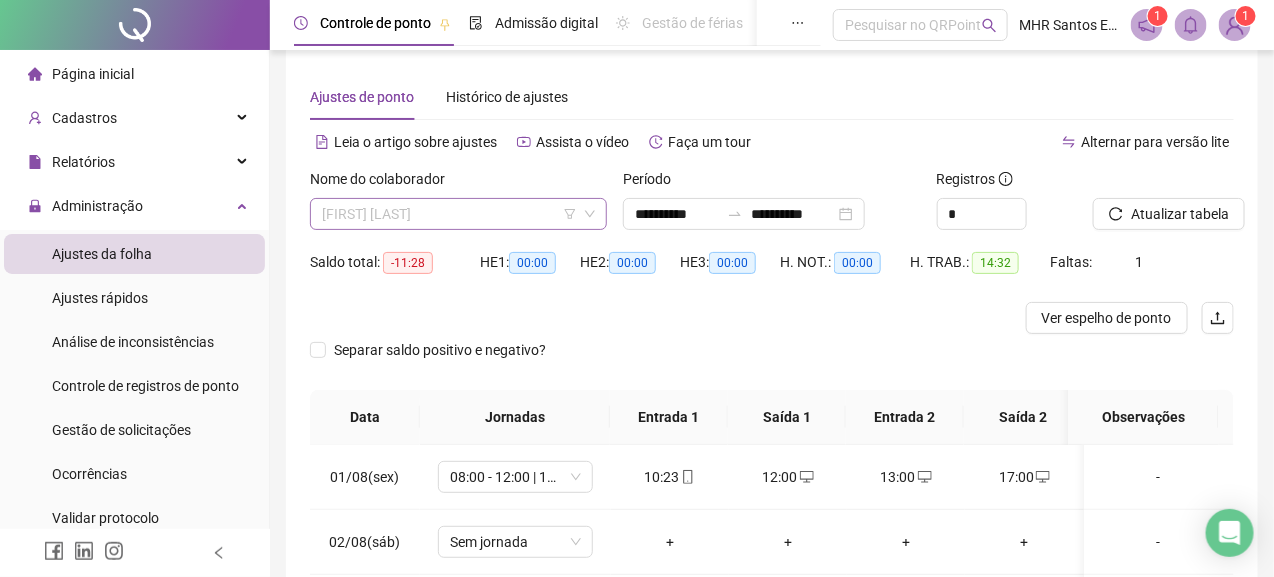 click on "[FIRST] [LAST]" at bounding box center (458, 214) 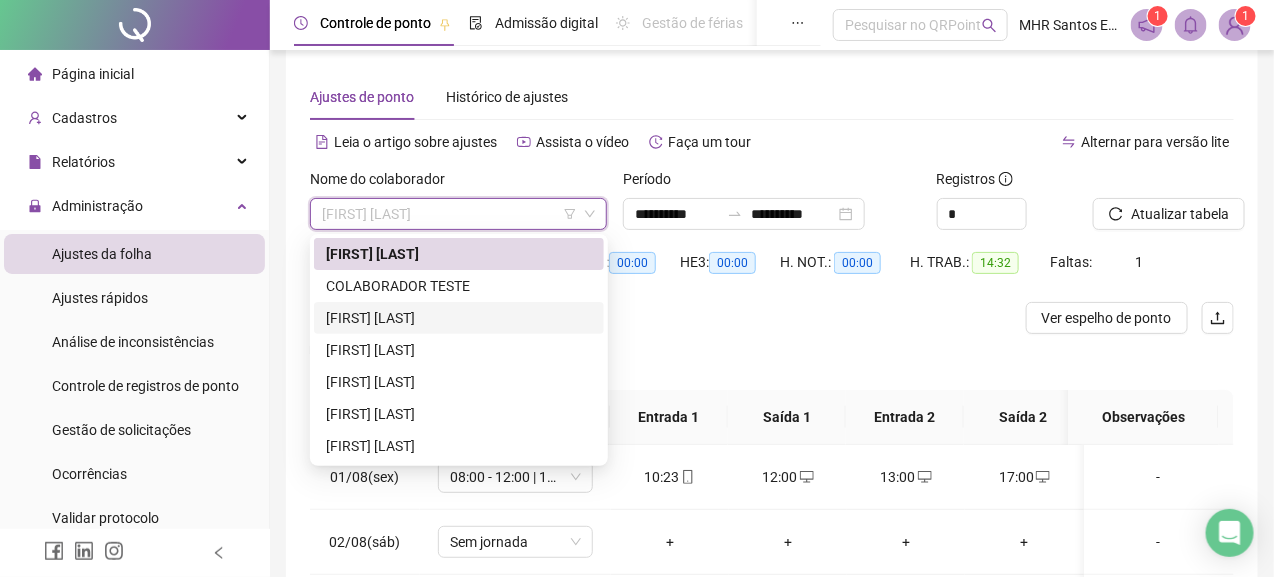 drag, startPoint x: 464, startPoint y: 315, endPoint x: 536, endPoint y: 299, distance: 73.756355 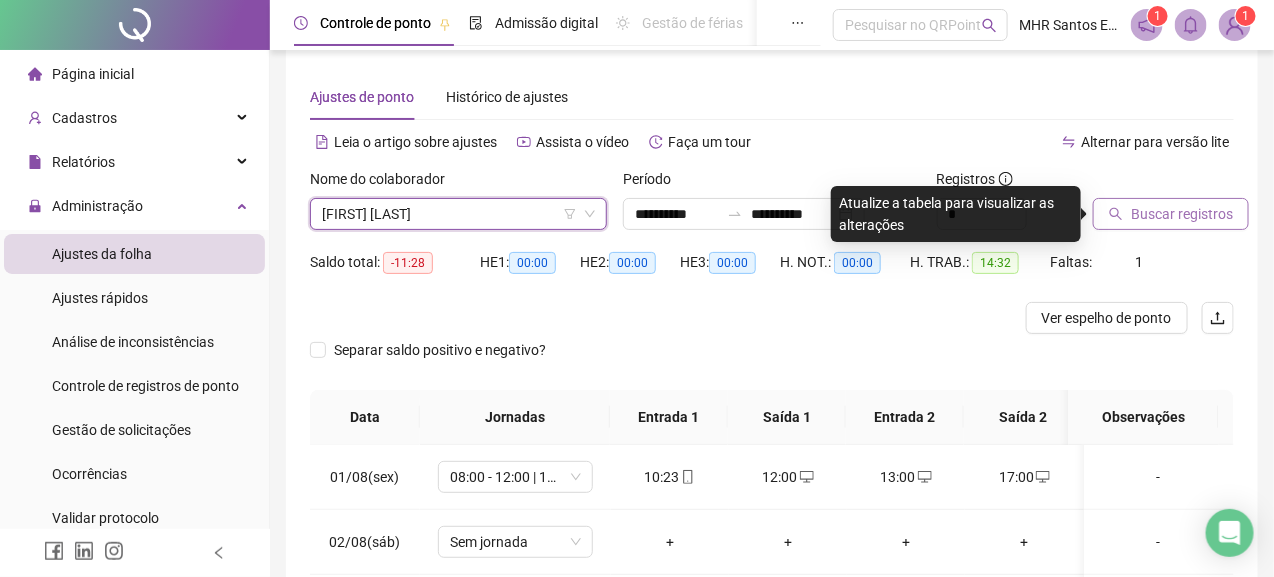 click on "Buscar registros" at bounding box center (1182, 214) 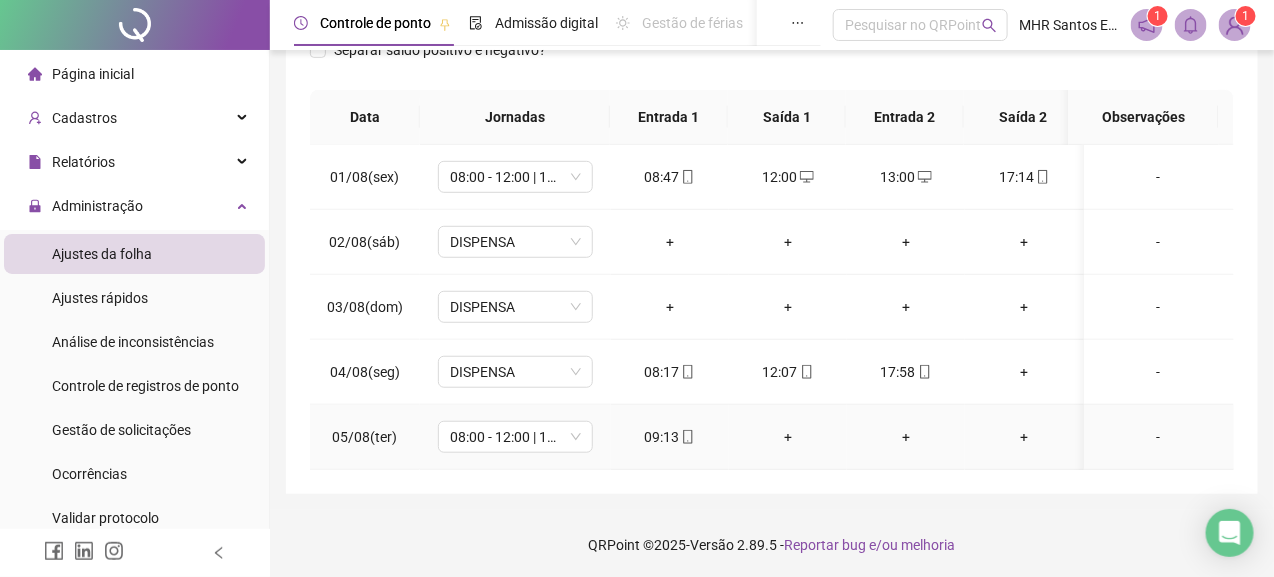 scroll, scrollTop: 0, scrollLeft: 0, axis: both 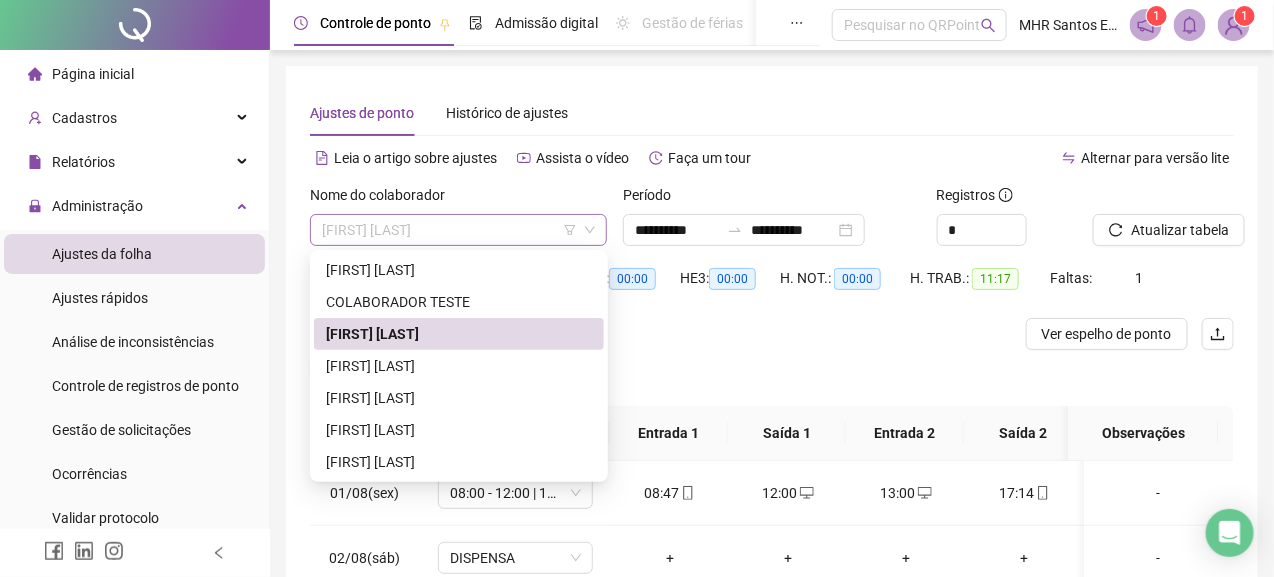 click on "[FIRST] [LAST]" at bounding box center (458, 230) 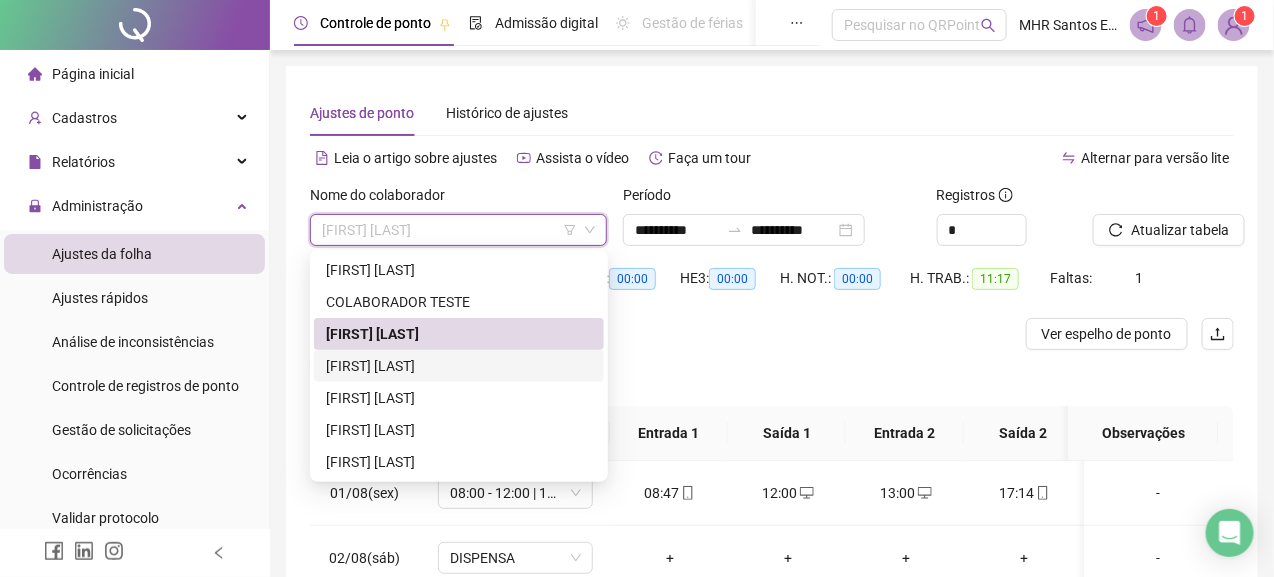 drag, startPoint x: 446, startPoint y: 360, endPoint x: 878, endPoint y: 295, distance: 436.86267 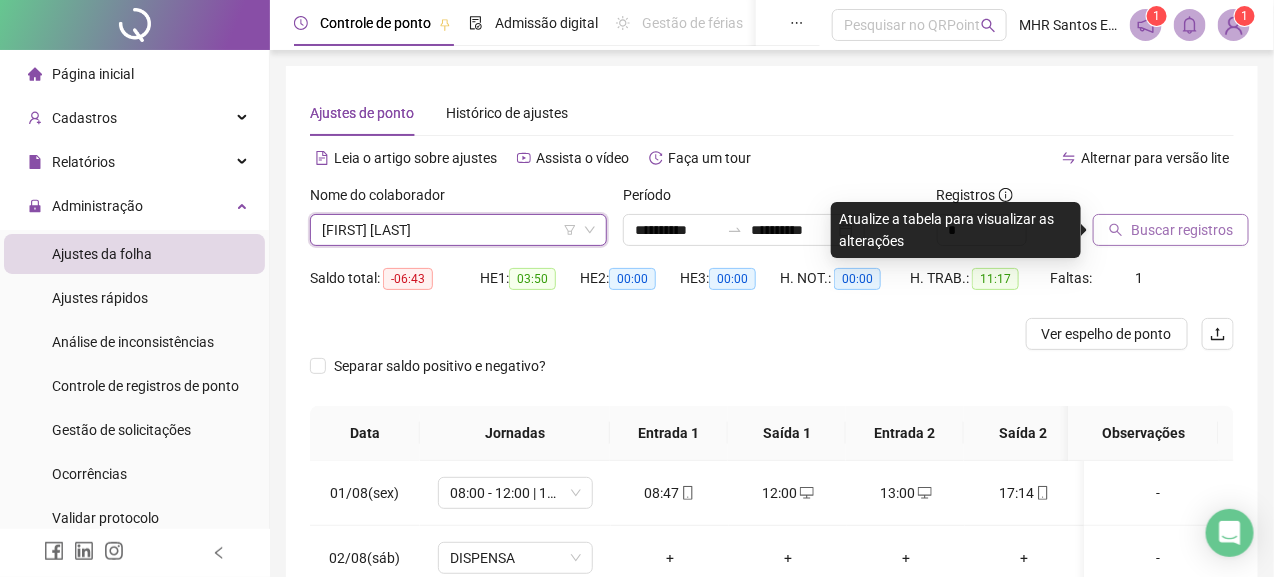click on "Buscar registros" at bounding box center [1182, 230] 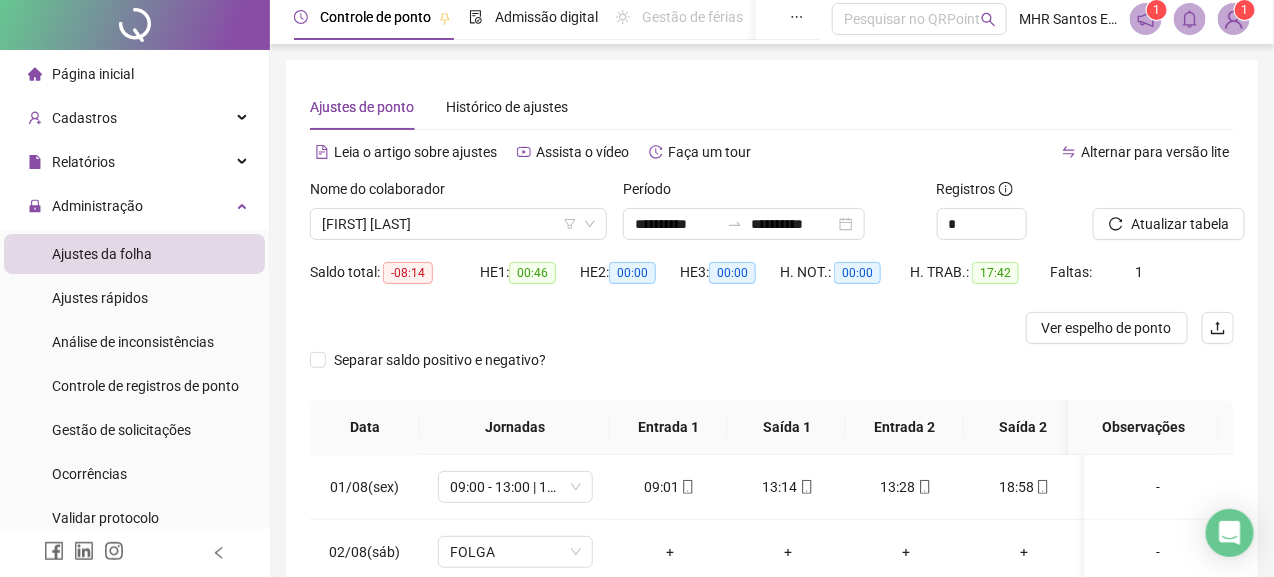 scroll, scrollTop: 0, scrollLeft: 0, axis: both 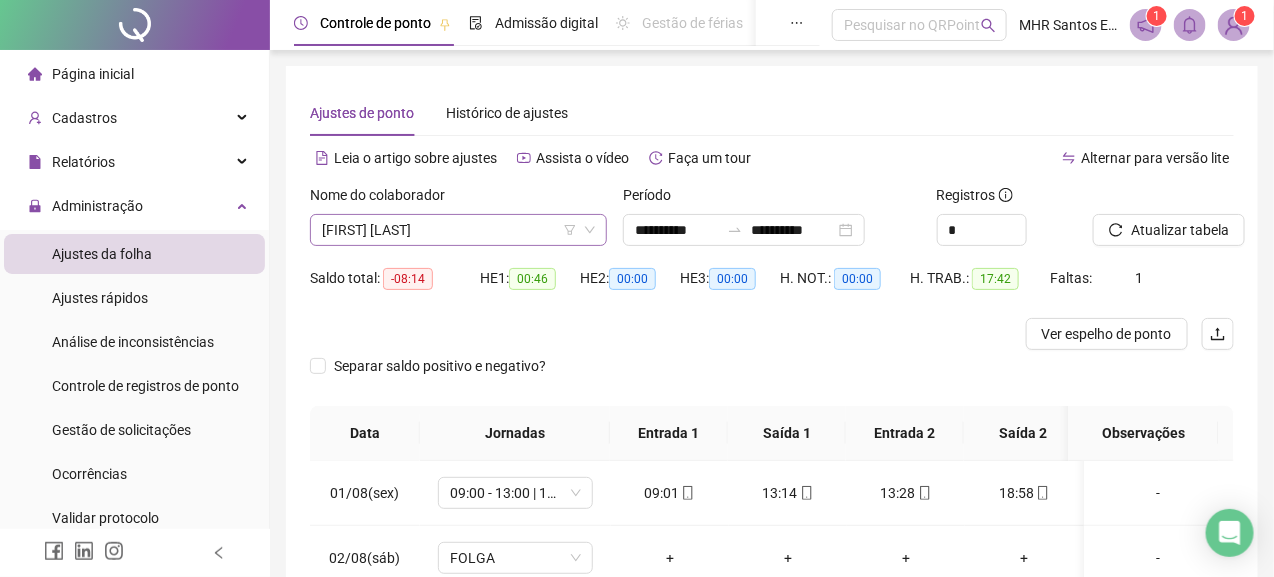 click on "[FIRST] [LAST]" at bounding box center [458, 230] 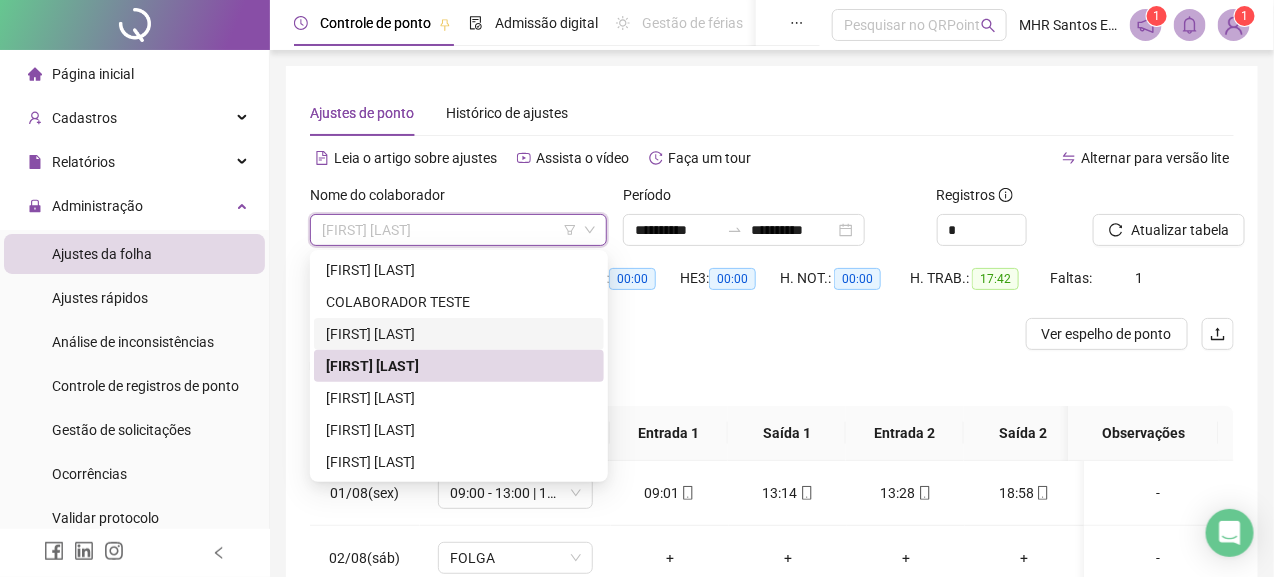 drag, startPoint x: 447, startPoint y: 330, endPoint x: 578, endPoint y: 315, distance: 131.85599 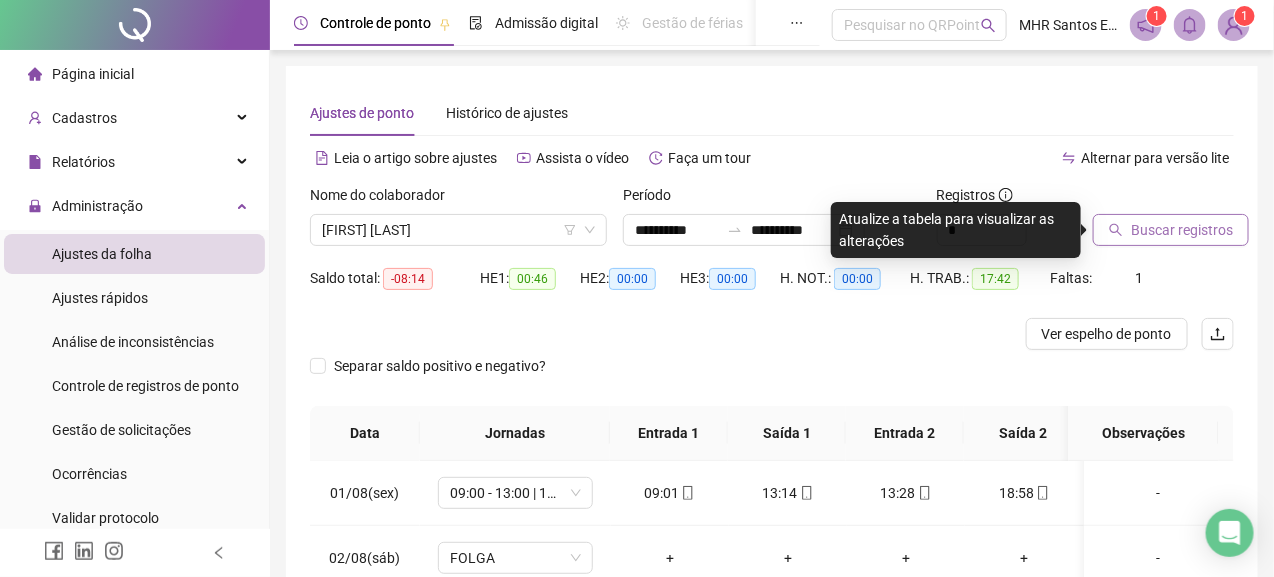 click on "Buscar registros" at bounding box center [1182, 230] 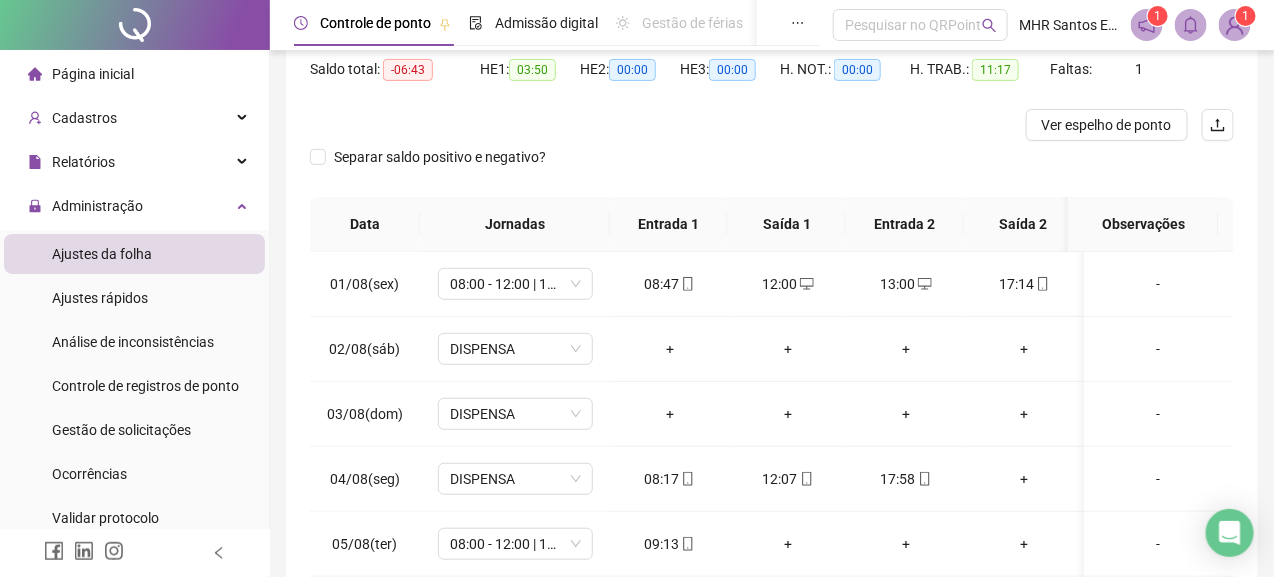 scroll, scrollTop: 300, scrollLeft: 0, axis: vertical 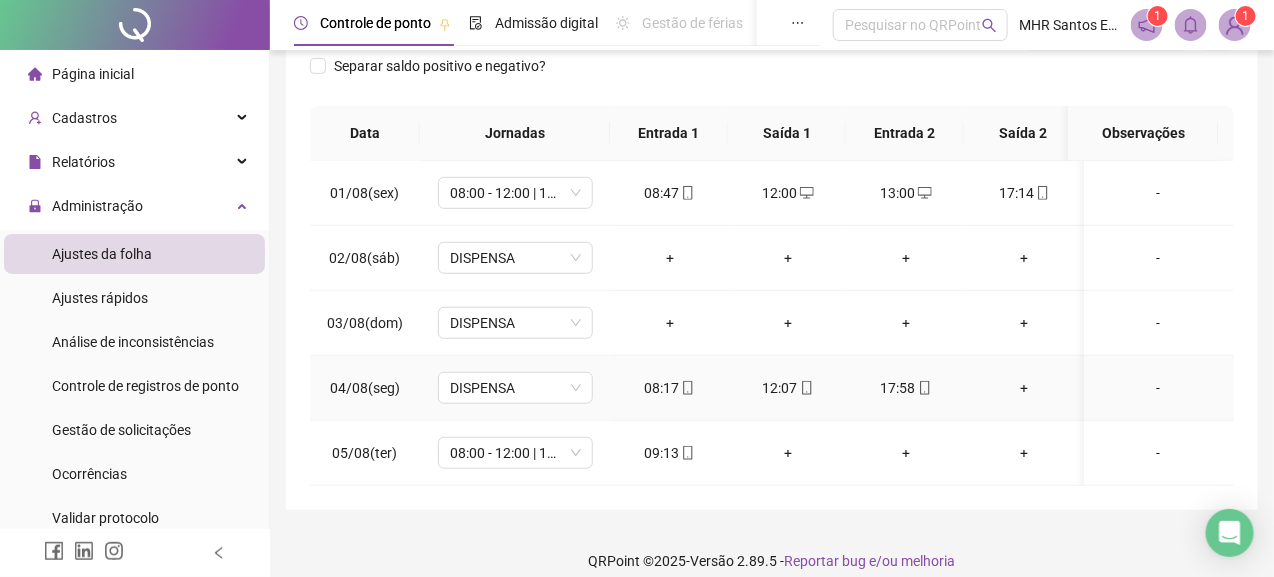 click on "+" at bounding box center (1024, 388) 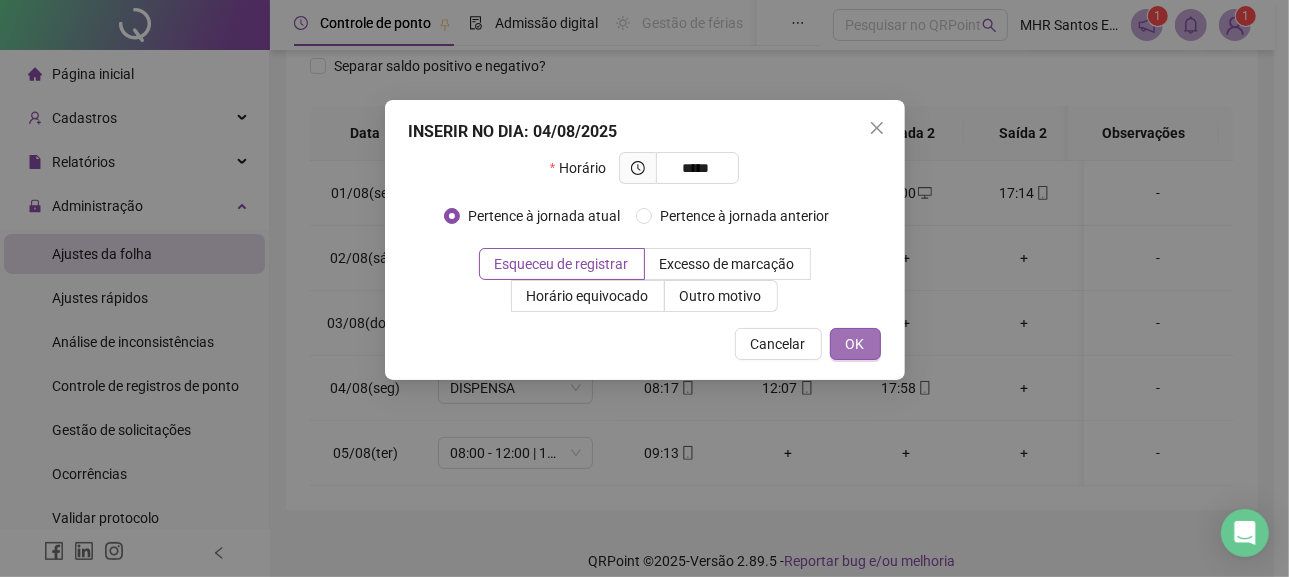 type on "*****" 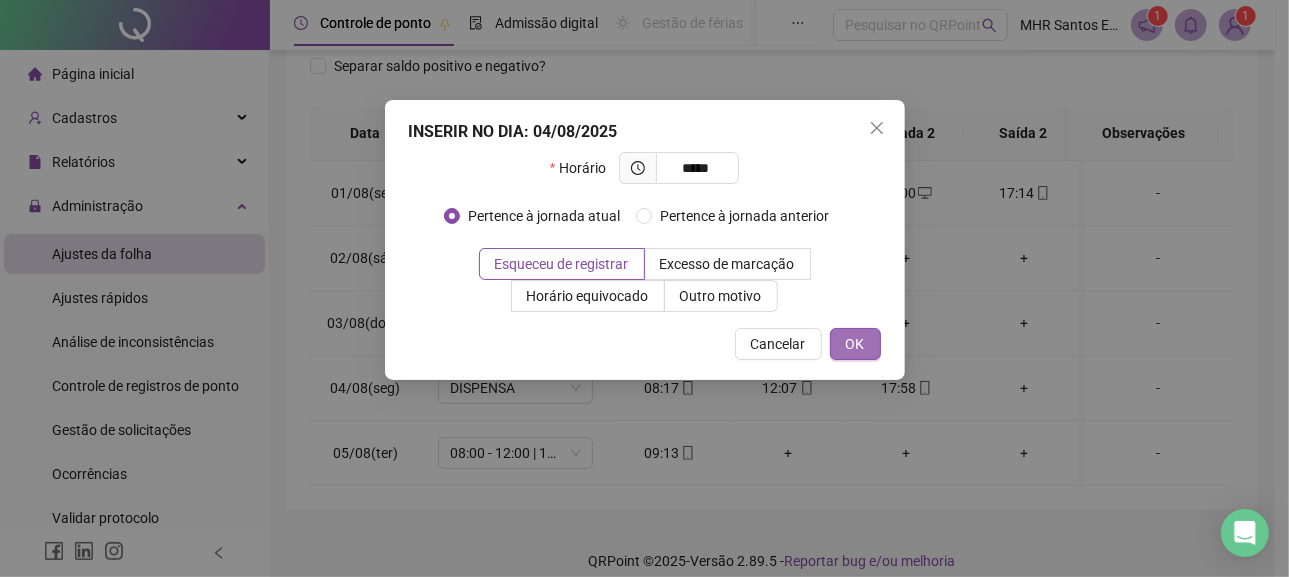click on "OK" at bounding box center [855, 344] 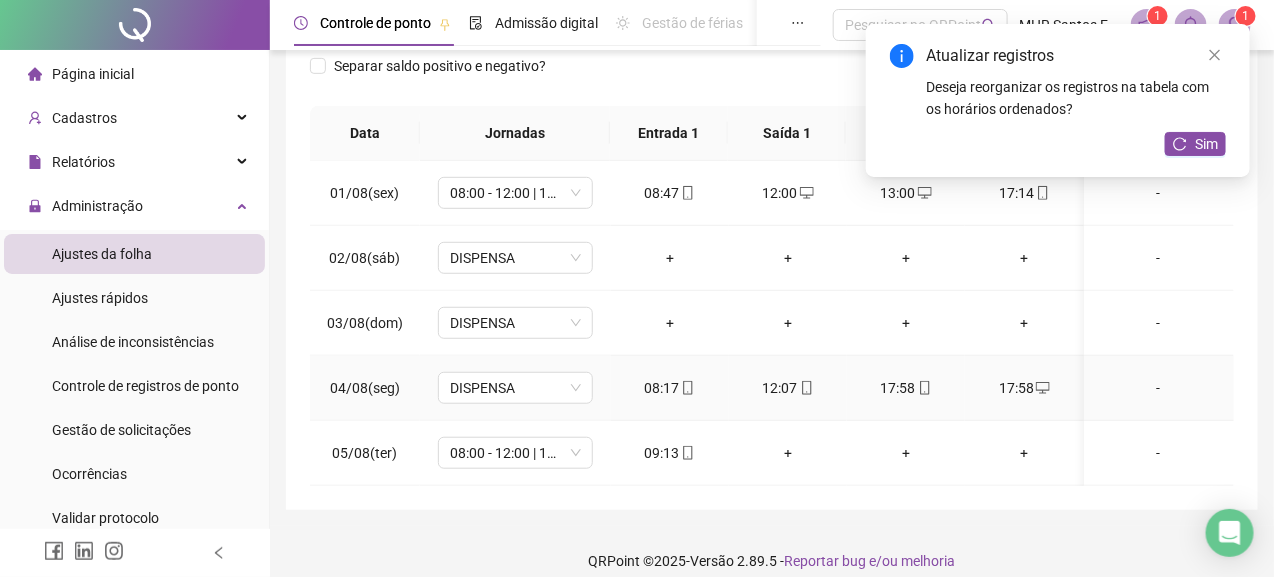 click on "17:58" at bounding box center (906, 388) 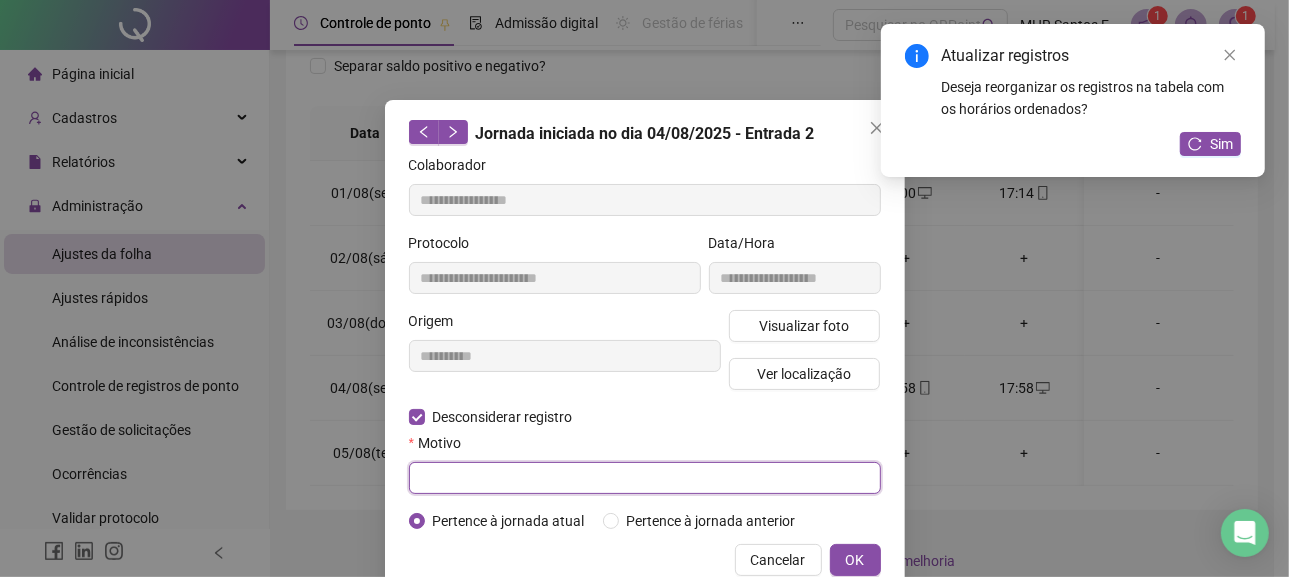 click at bounding box center [645, 478] 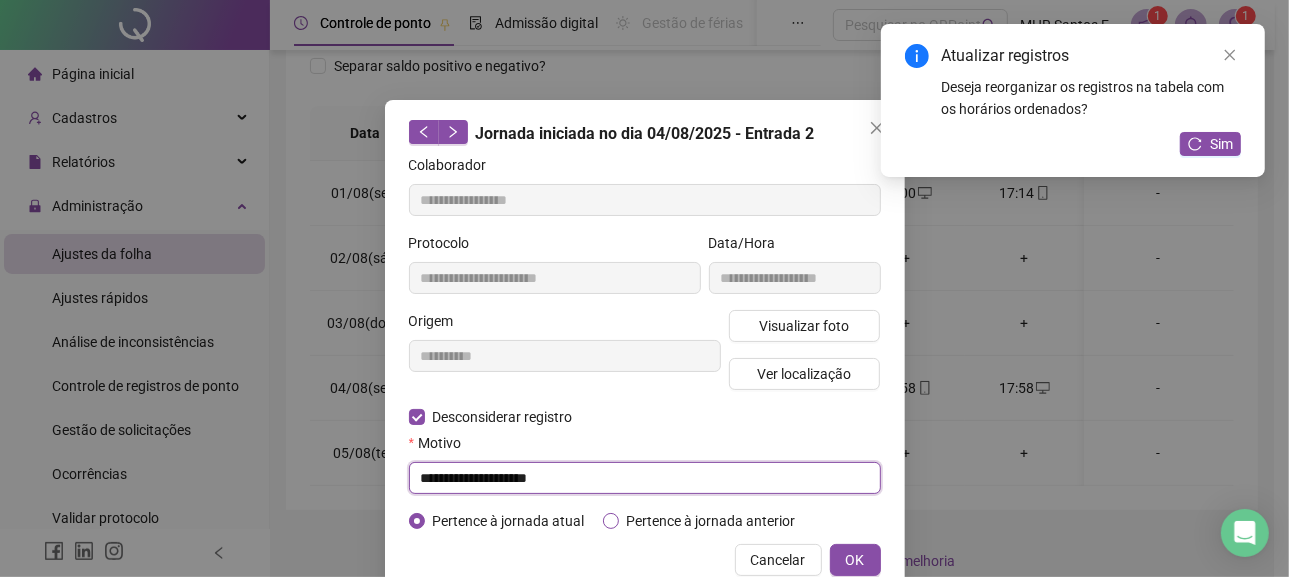 type on "**********" 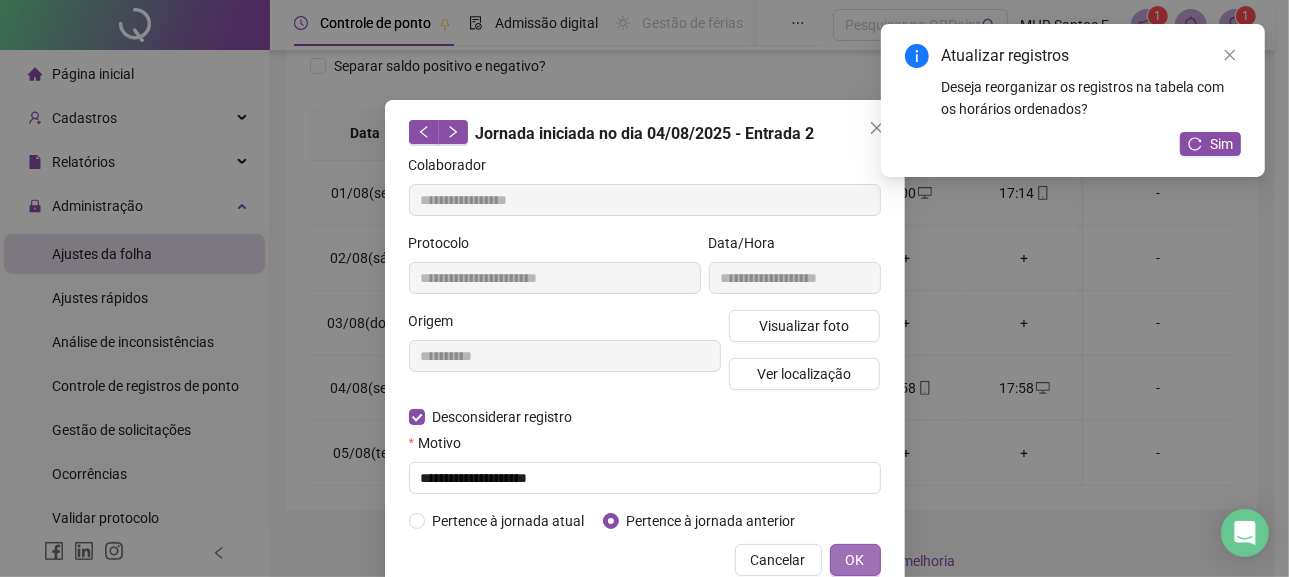 click on "OK" at bounding box center [855, 560] 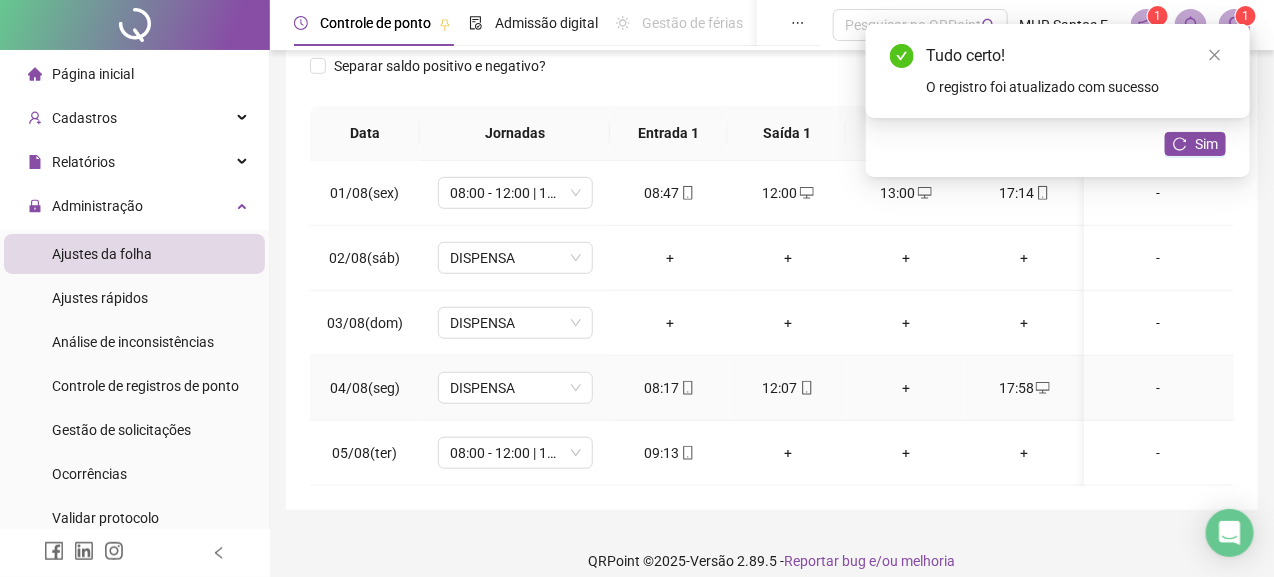 click on "+" at bounding box center (906, 388) 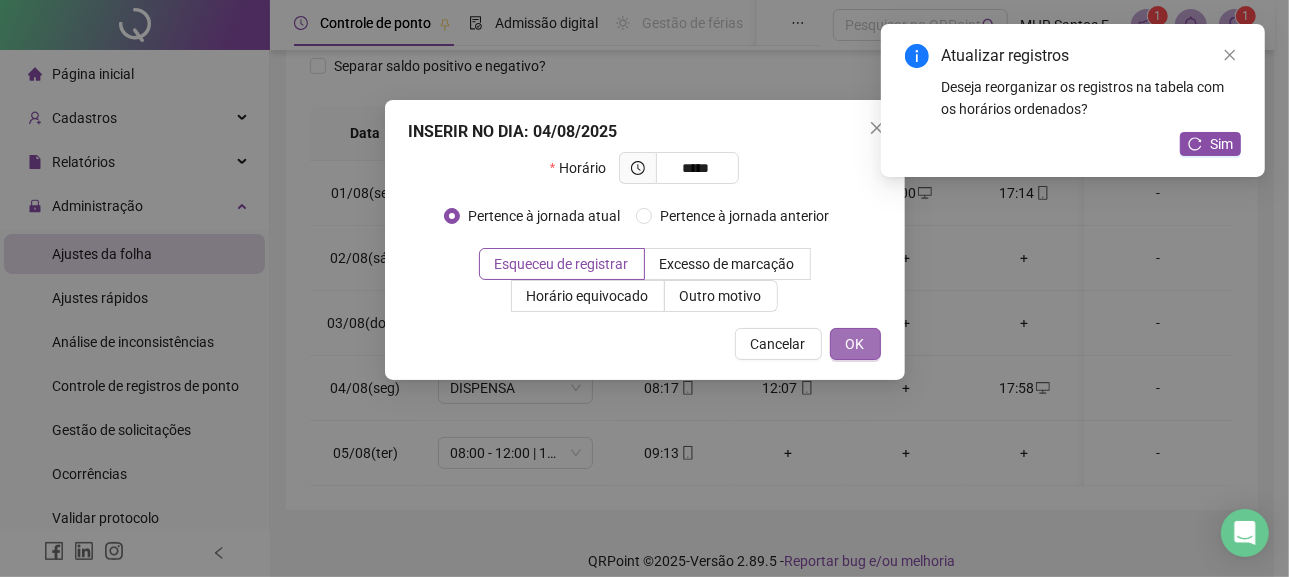 type on "*****" 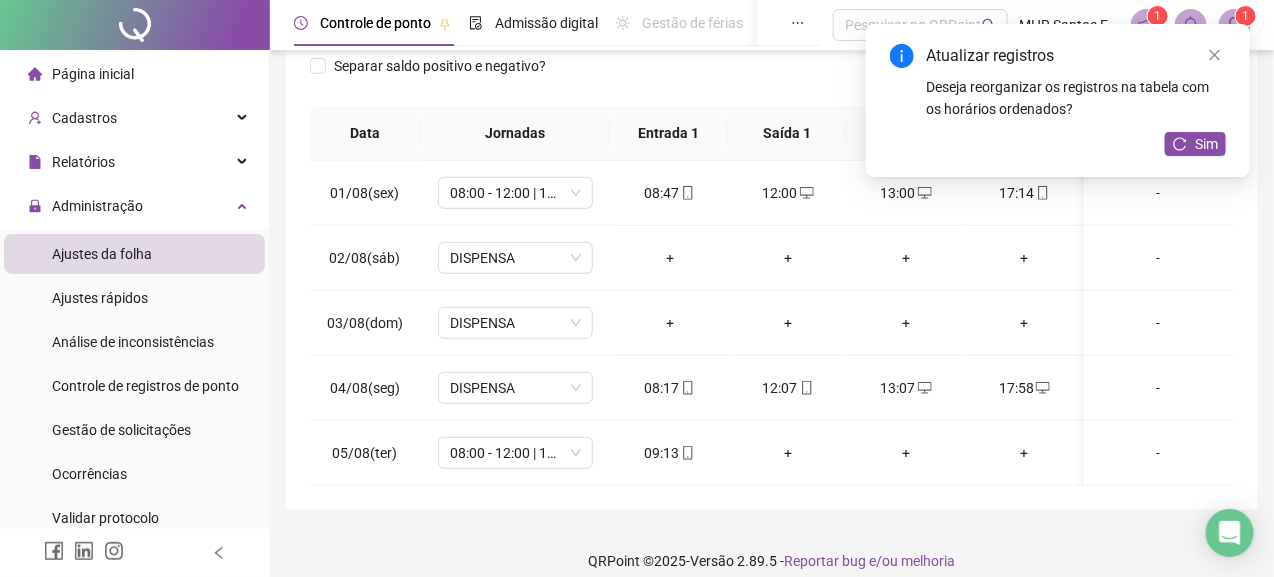 drag, startPoint x: 1202, startPoint y: 142, endPoint x: 1126, endPoint y: 148, distance: 76.23647 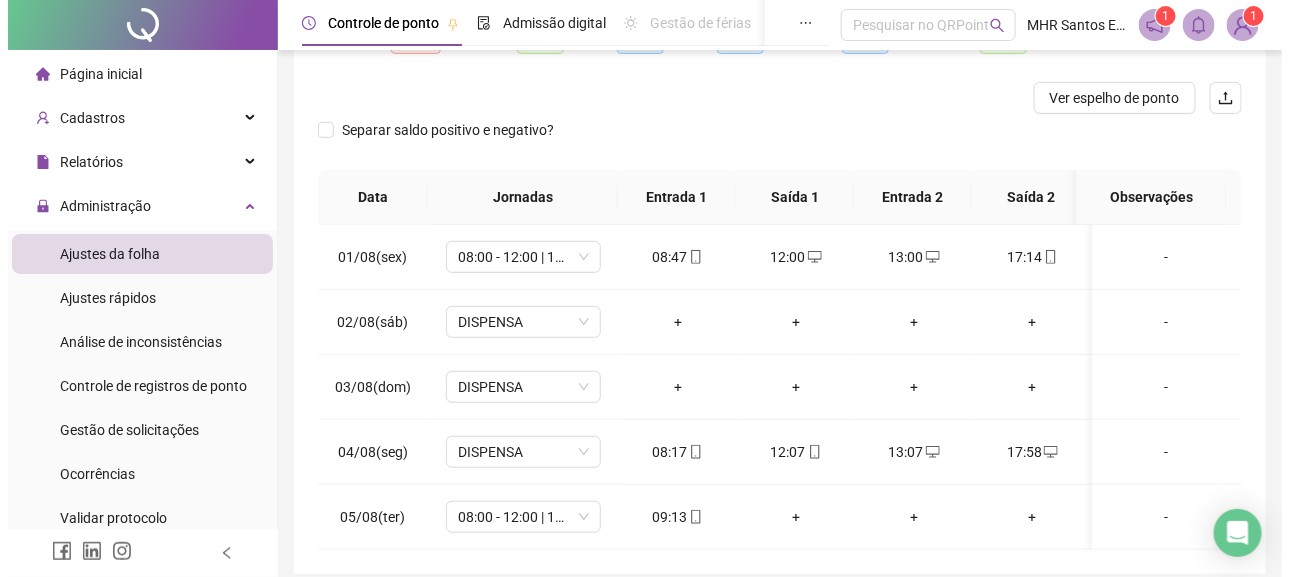 scroll, scrollTop: 316, scrollLeft: 0, axis: vertical 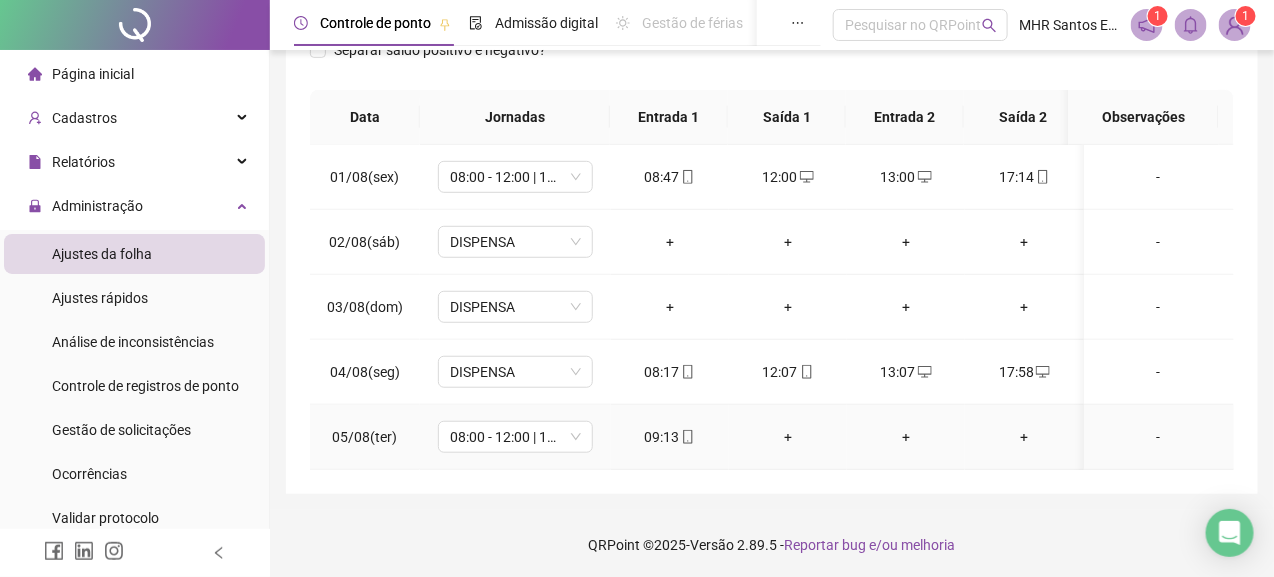click on "-" at bounding box center [1159, 437] 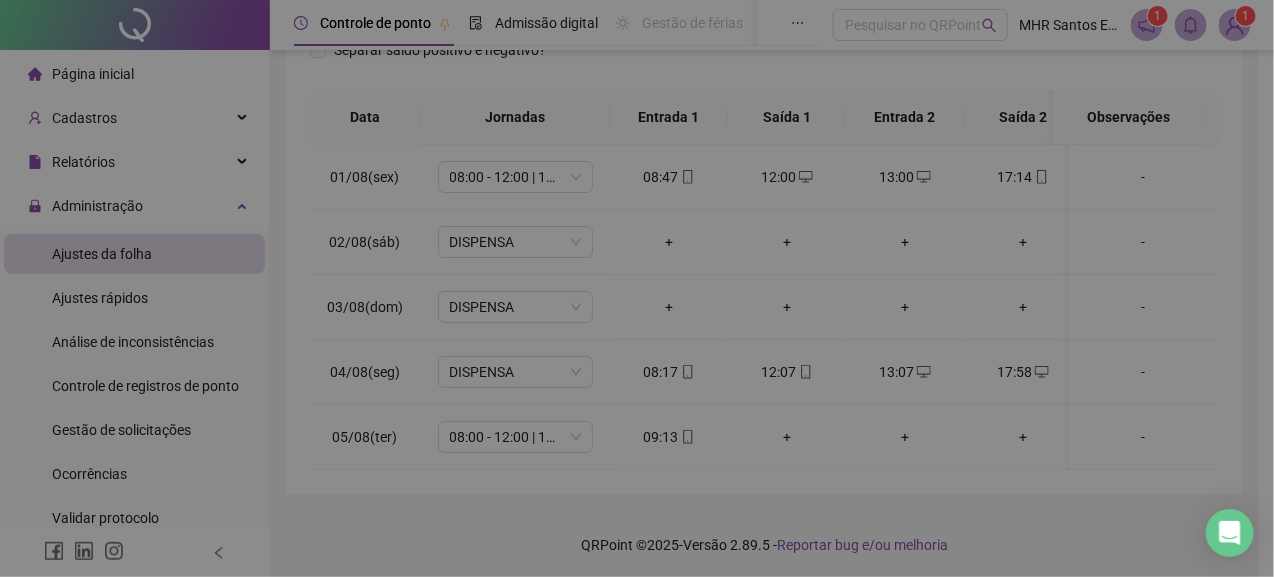 type on "*****" 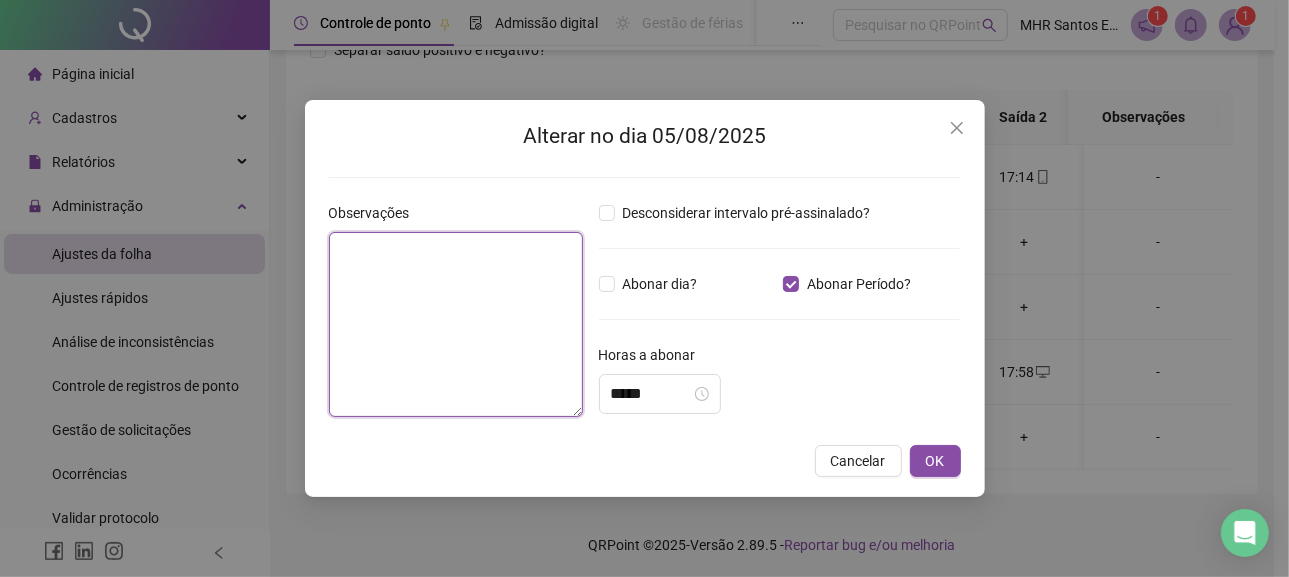 click at bounding box center [456, 324] 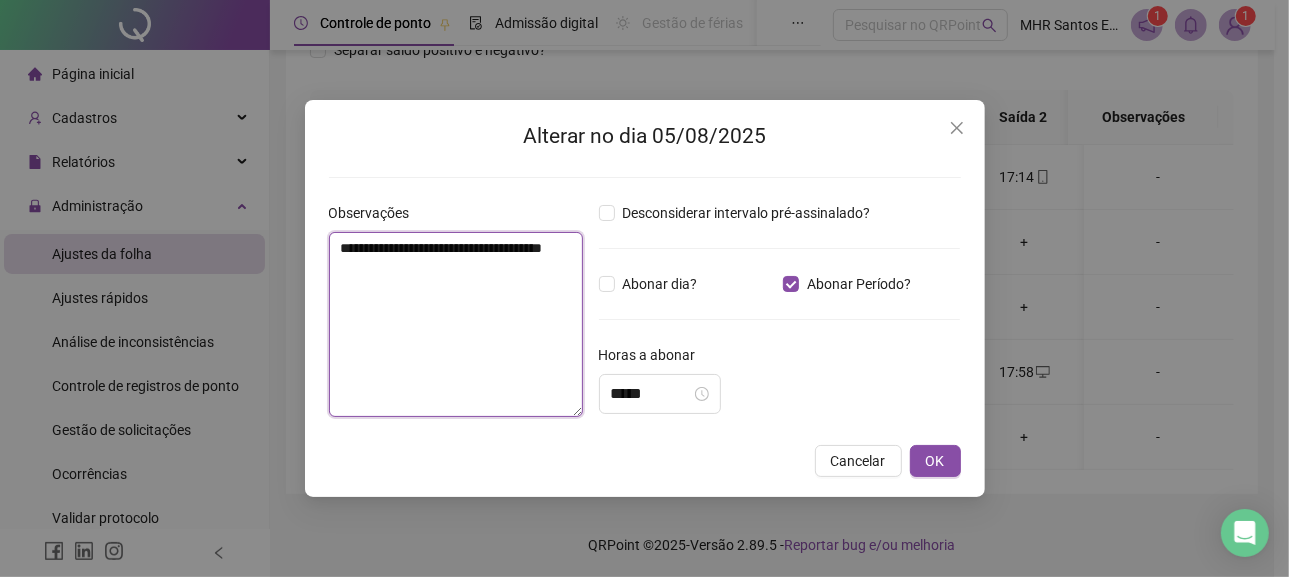 type on "**********" 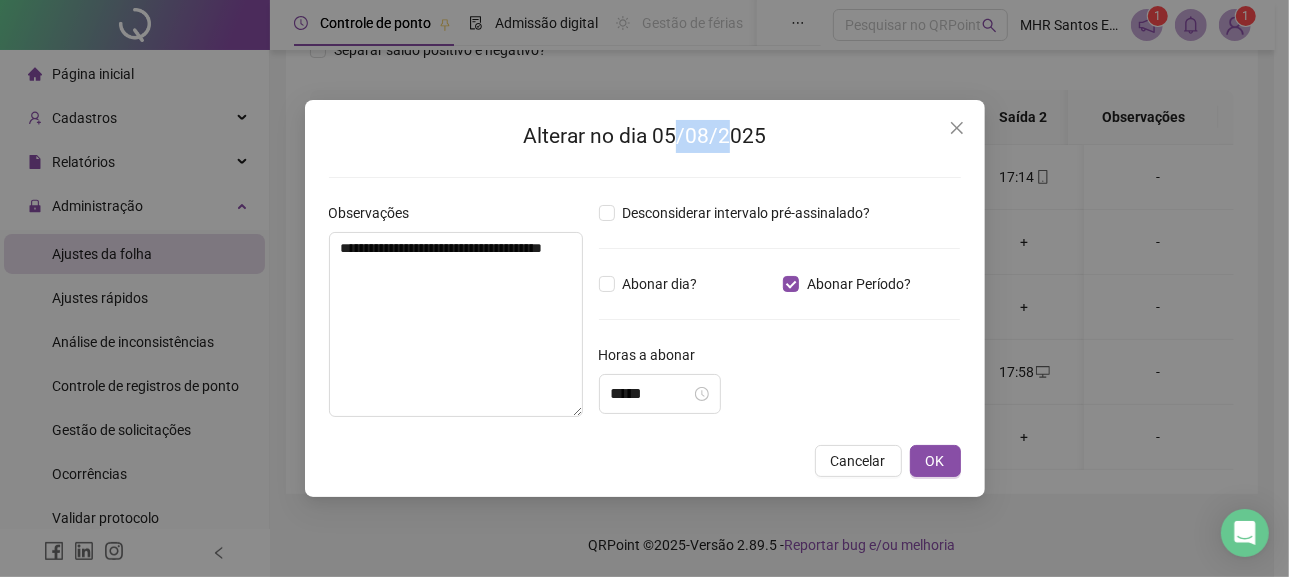 drag, startPoint x: 677, startPoint y: 119, endPoint x: 727, endPoint y: 109, distance: 50.990196 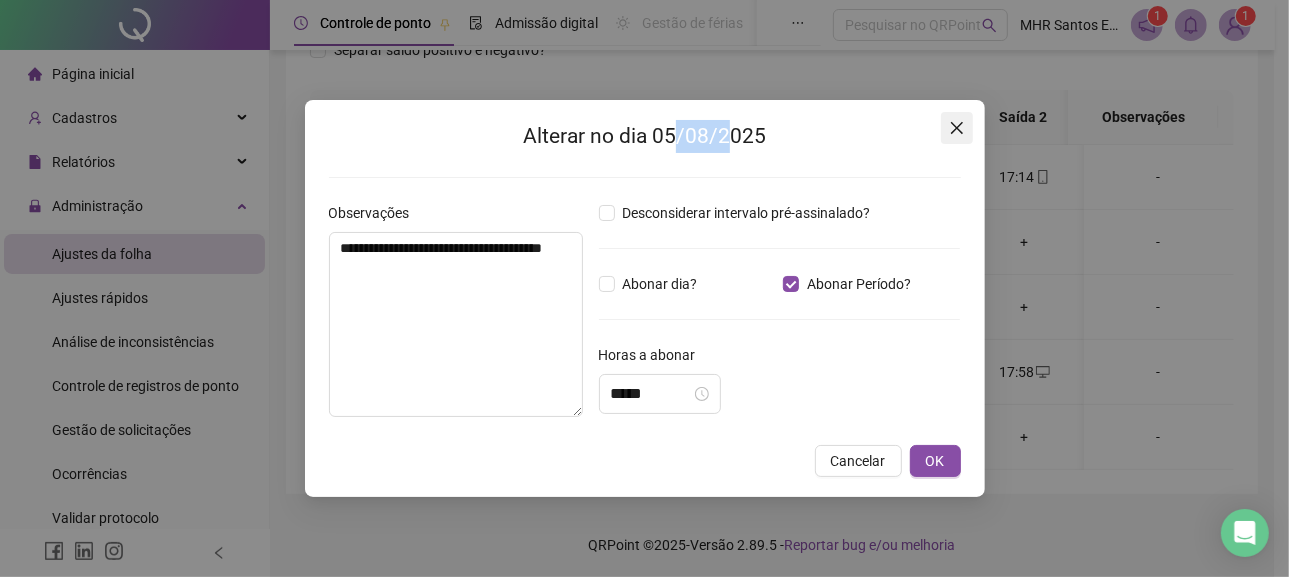click 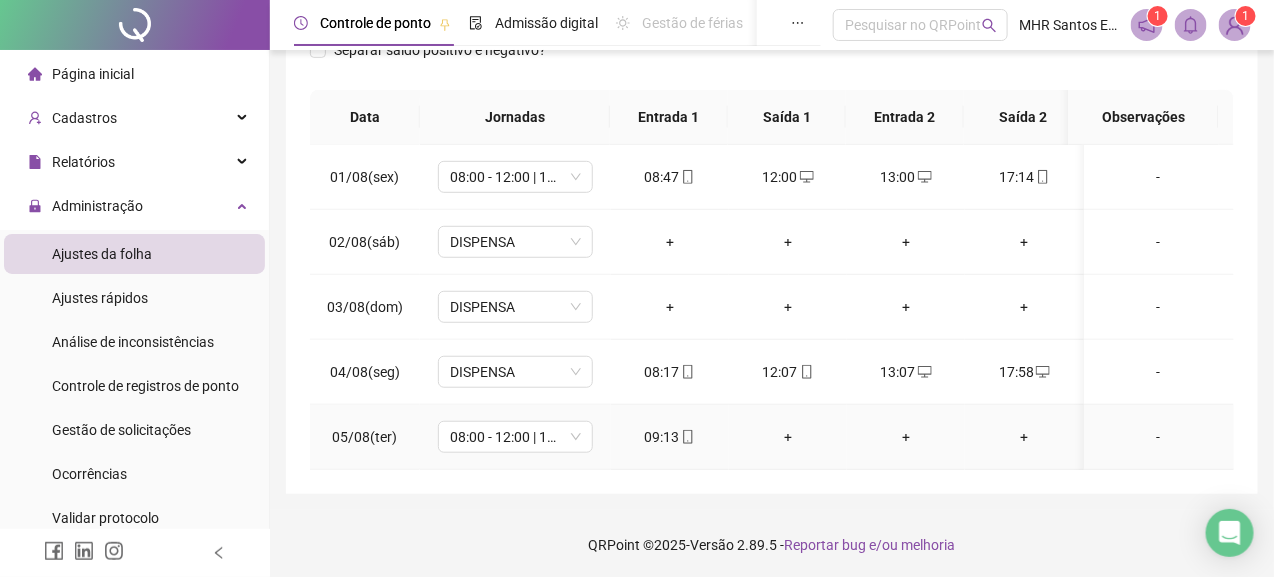 click on "-" at bounding box center (1159, 437) 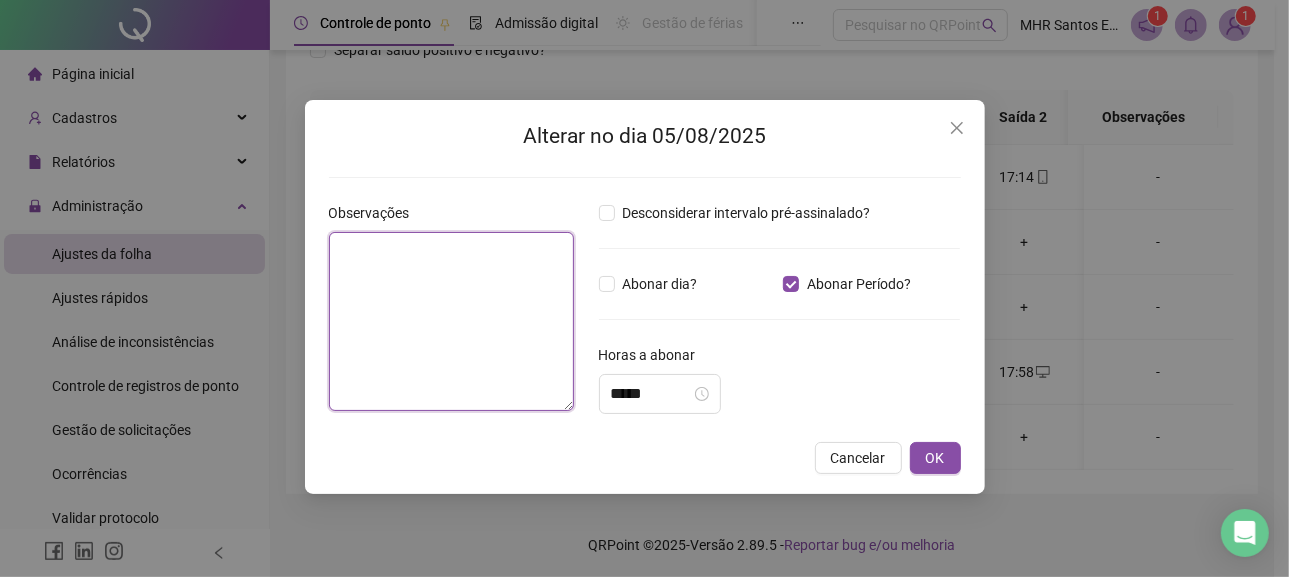 click at bounding box center [451, 321] 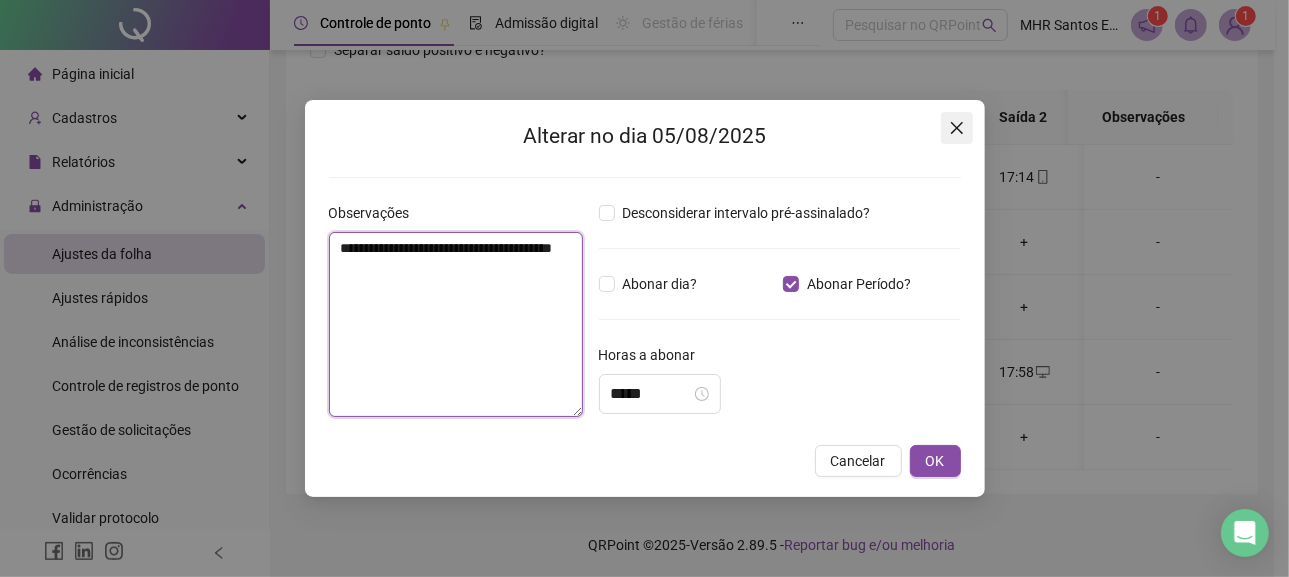 type on "**********" 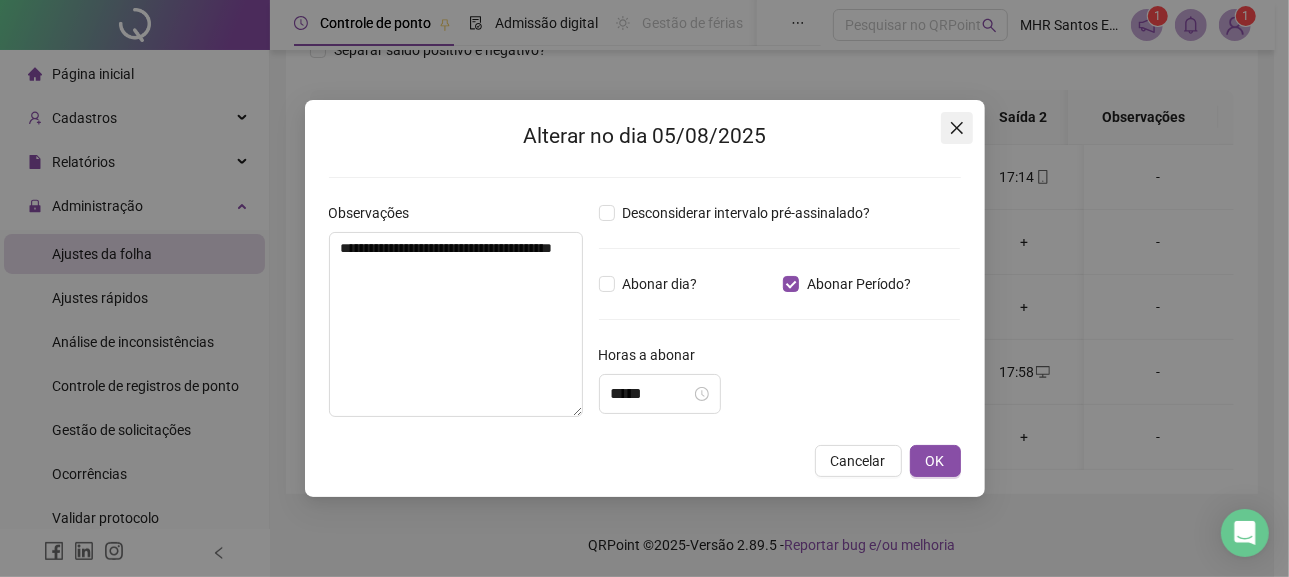 click 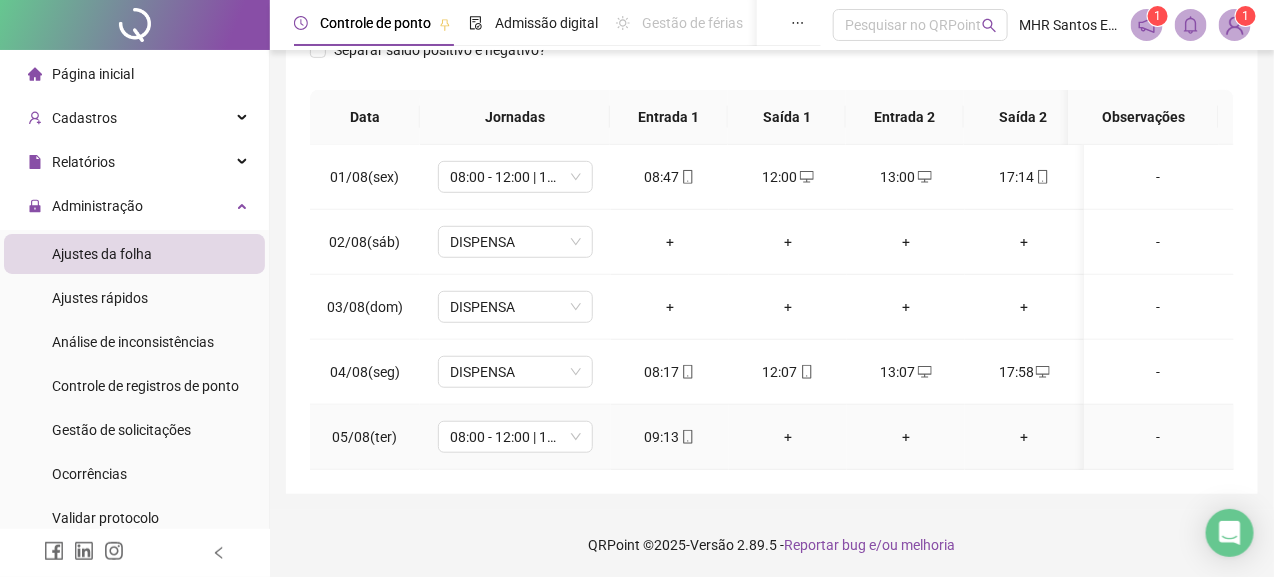 click on "-" at bounding box center [1159, 437] 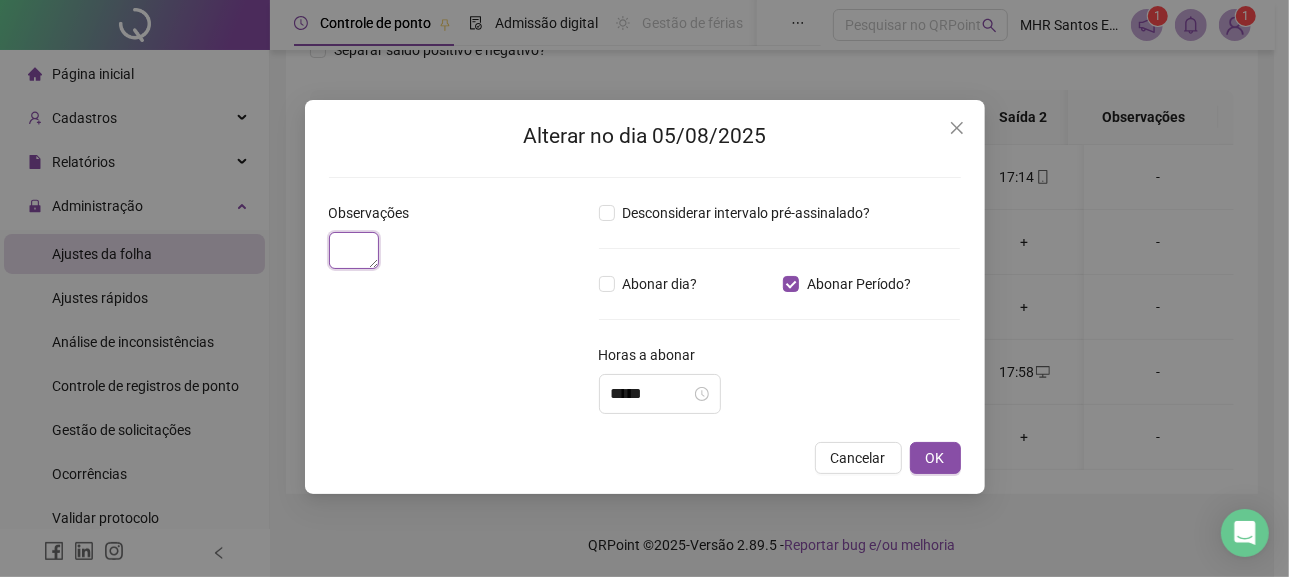 click at bounding box center (354, 250) 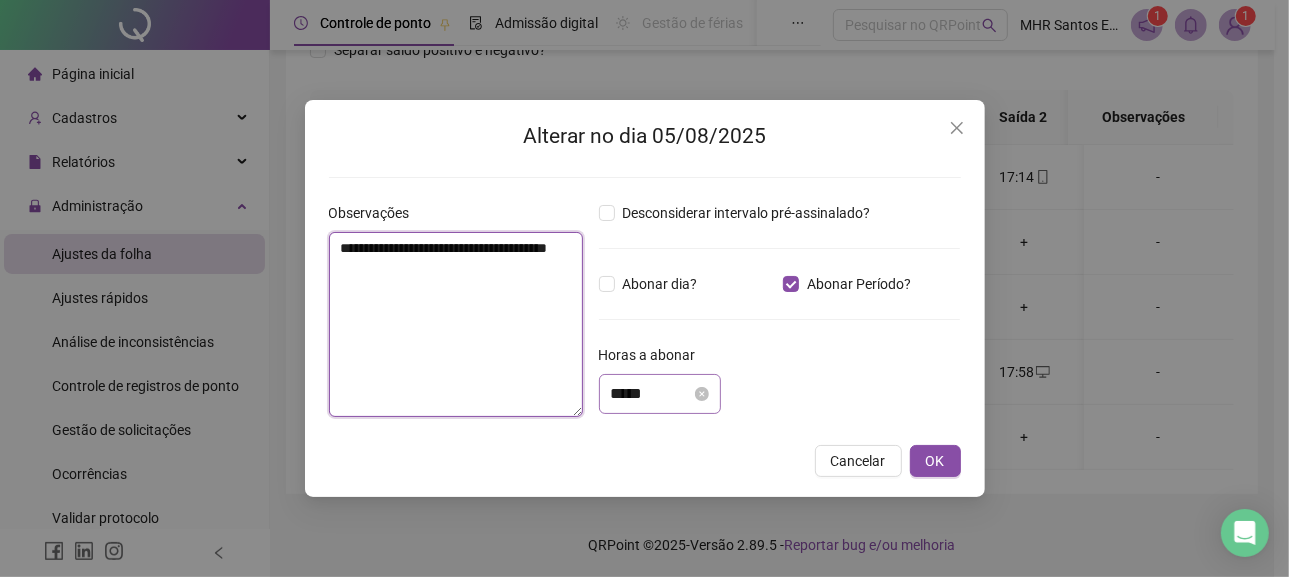 type on "**********" 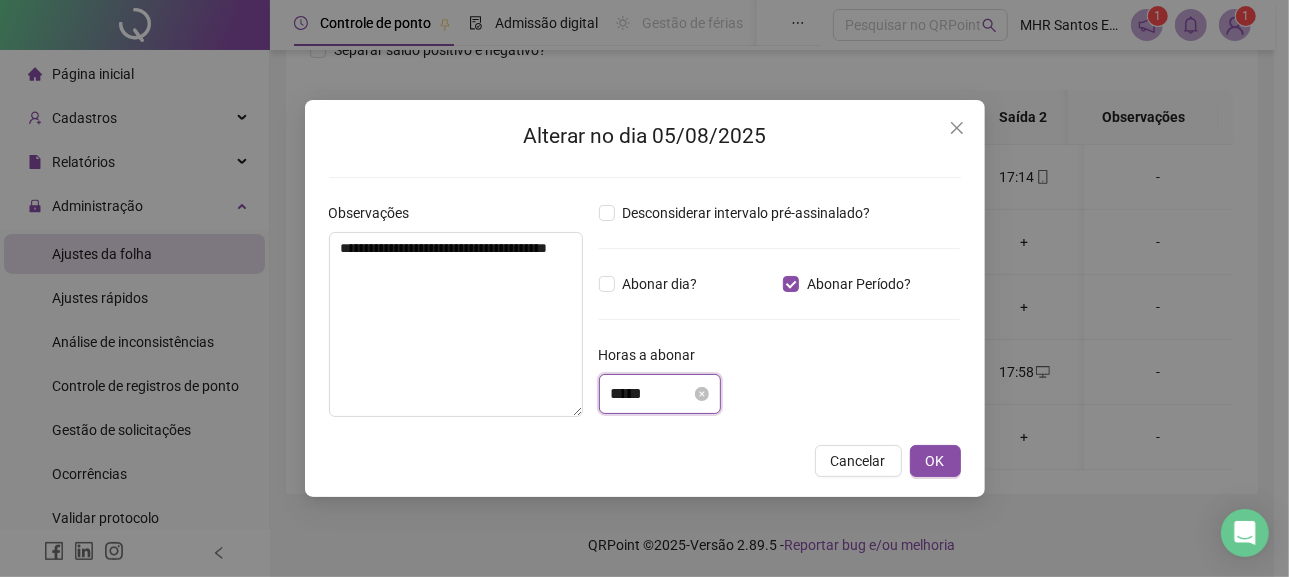 click on "*****" at bounding box center (651, 394) 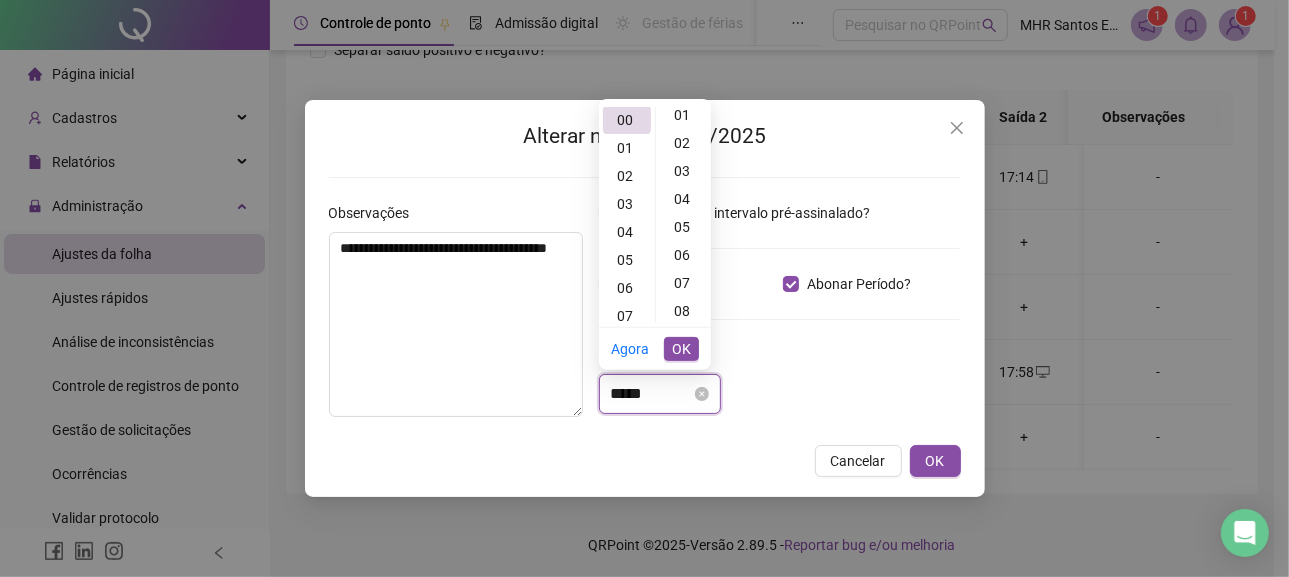 scroll, scrollTop: 0, scrollLeft: 0, axis: both 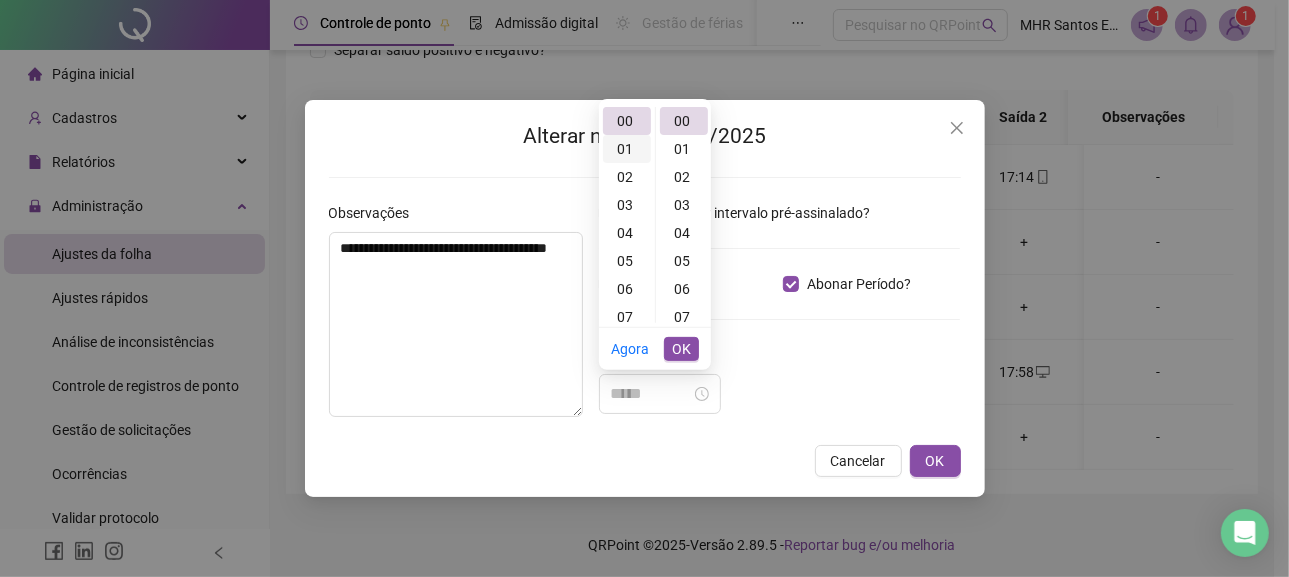click on "01" at bounding box center [627, 149] 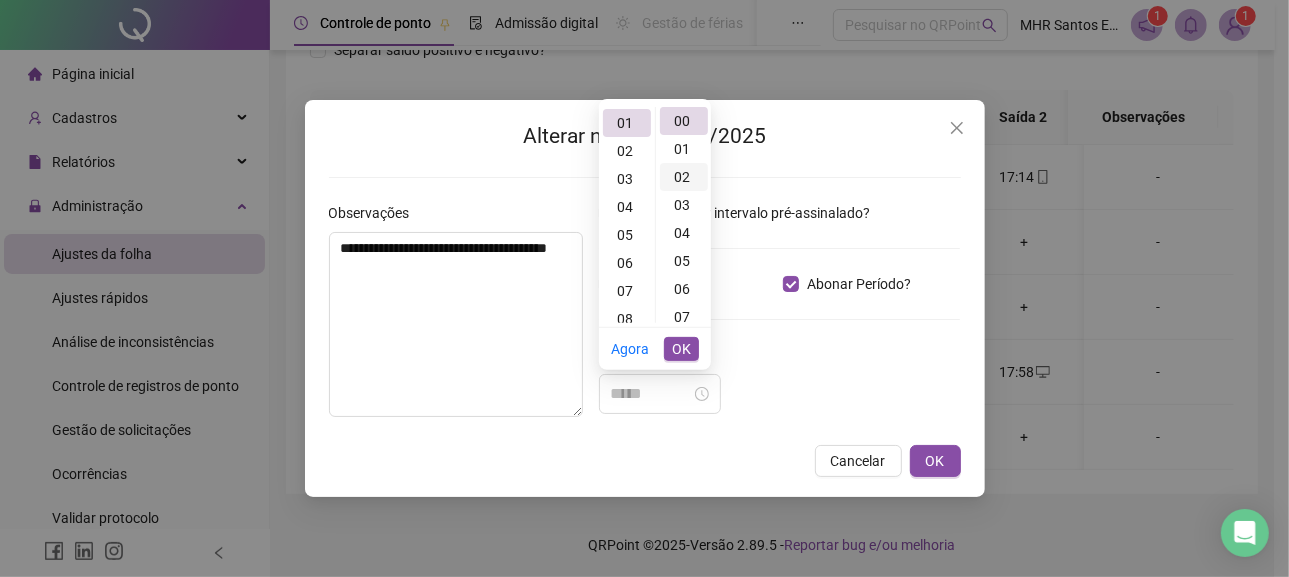 scroll, scrollTop: 28, scrollLeft: 0, axis: vertical 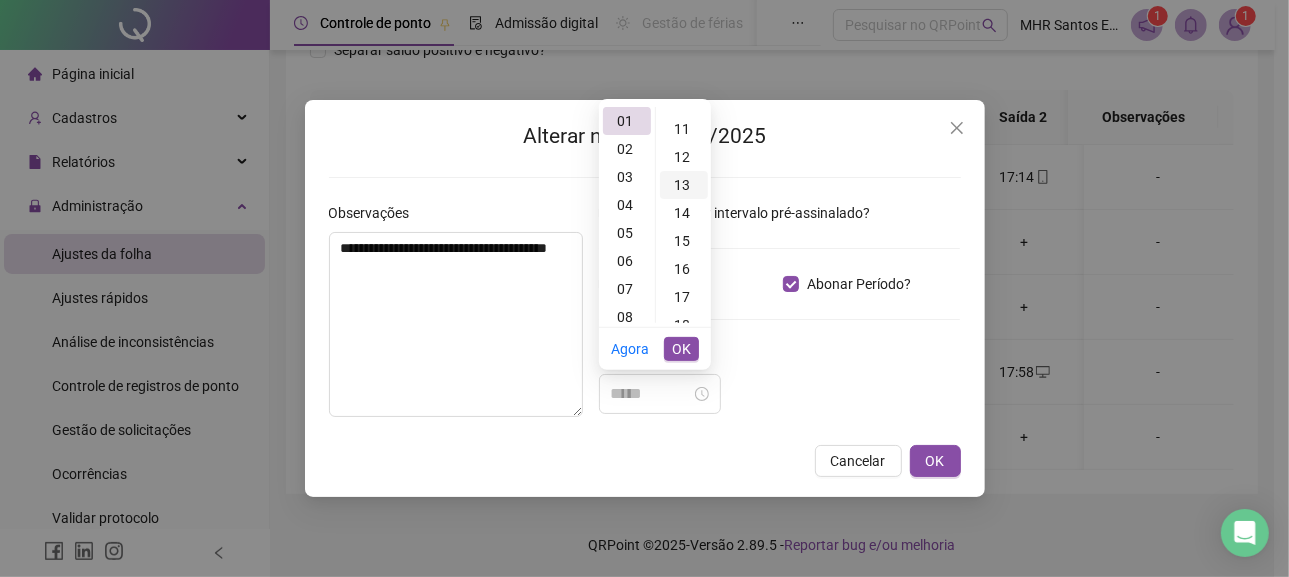click on "13" at bounding box center [684, 185] 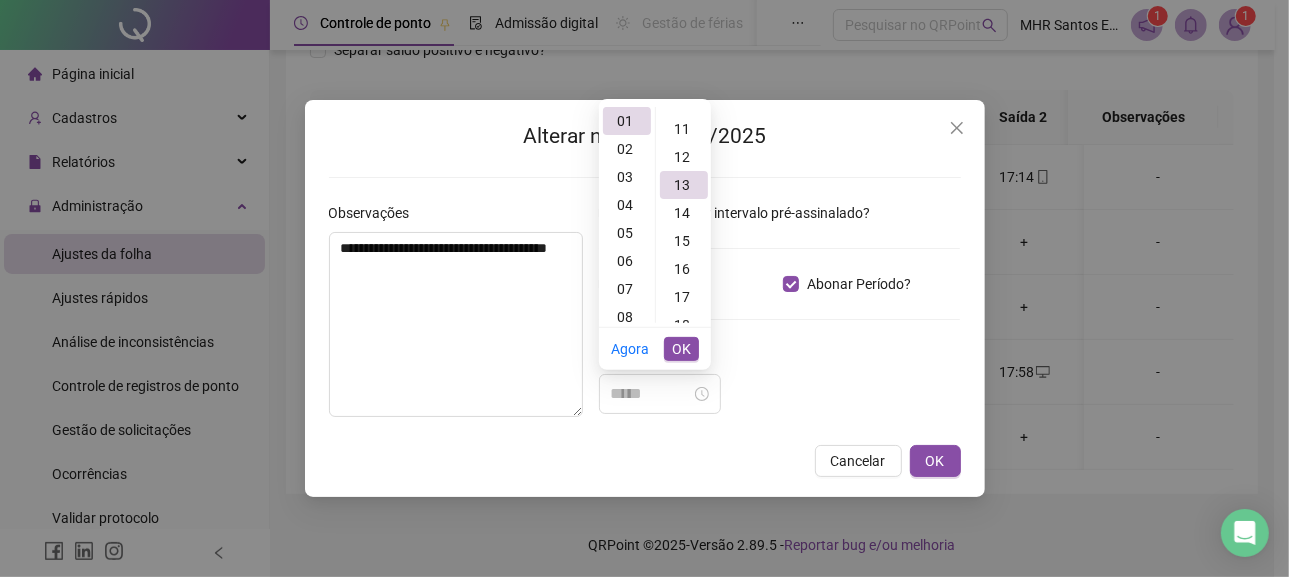 type on "*****" 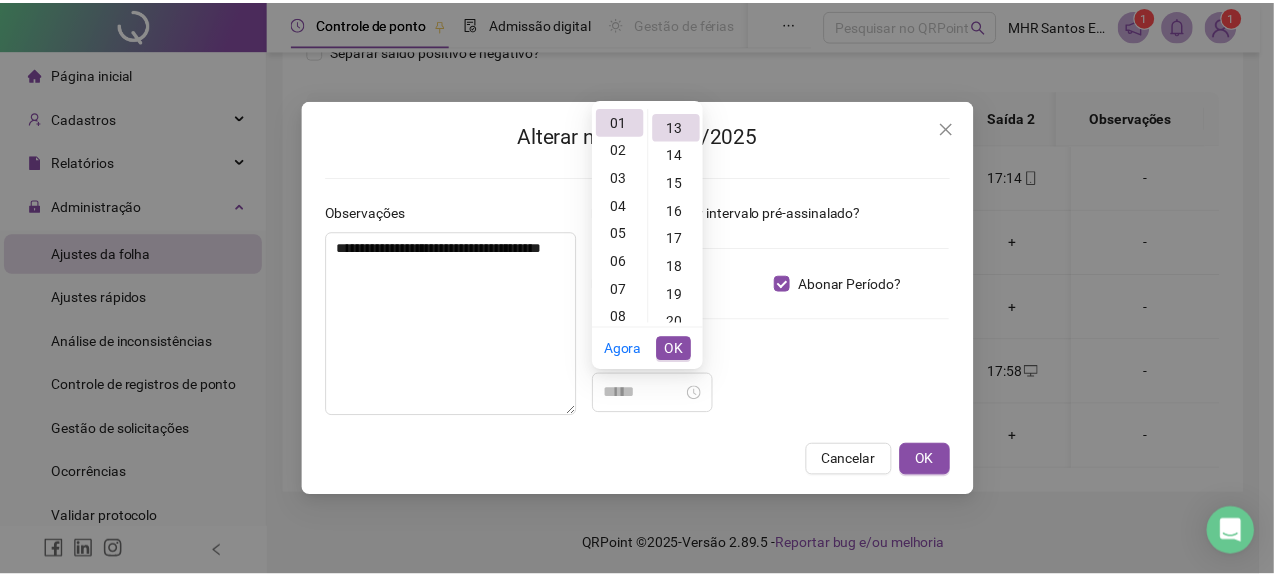 scroll, scrollTop: 363, scrollLeft: 0, axis: vertical 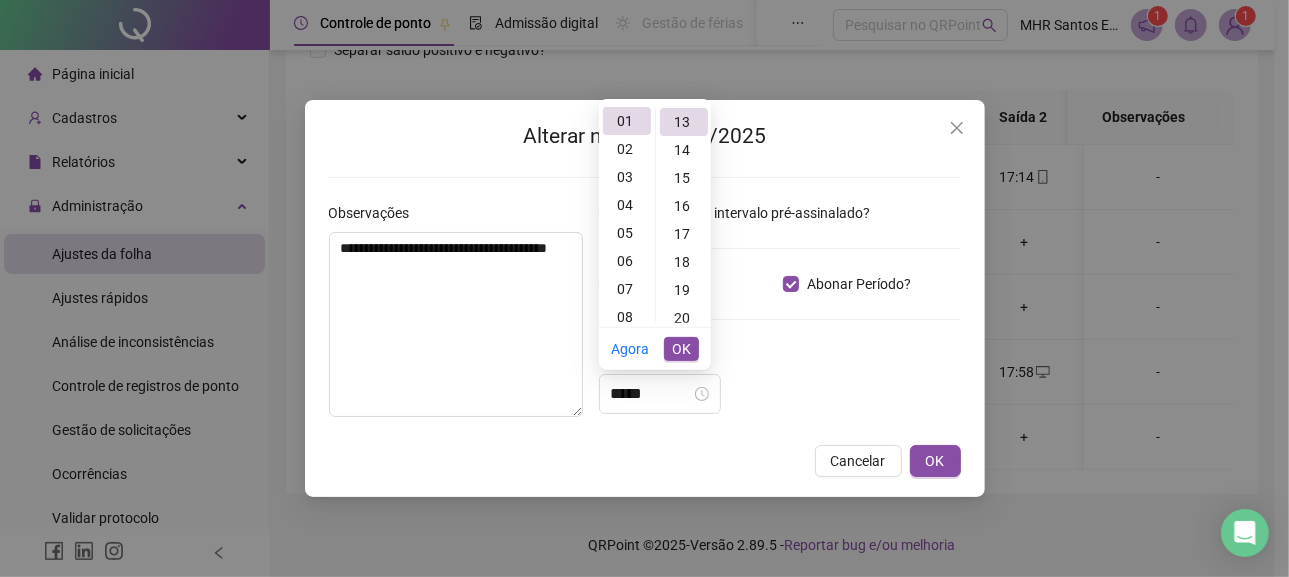click on "OK" at bounding box center [681, 349] 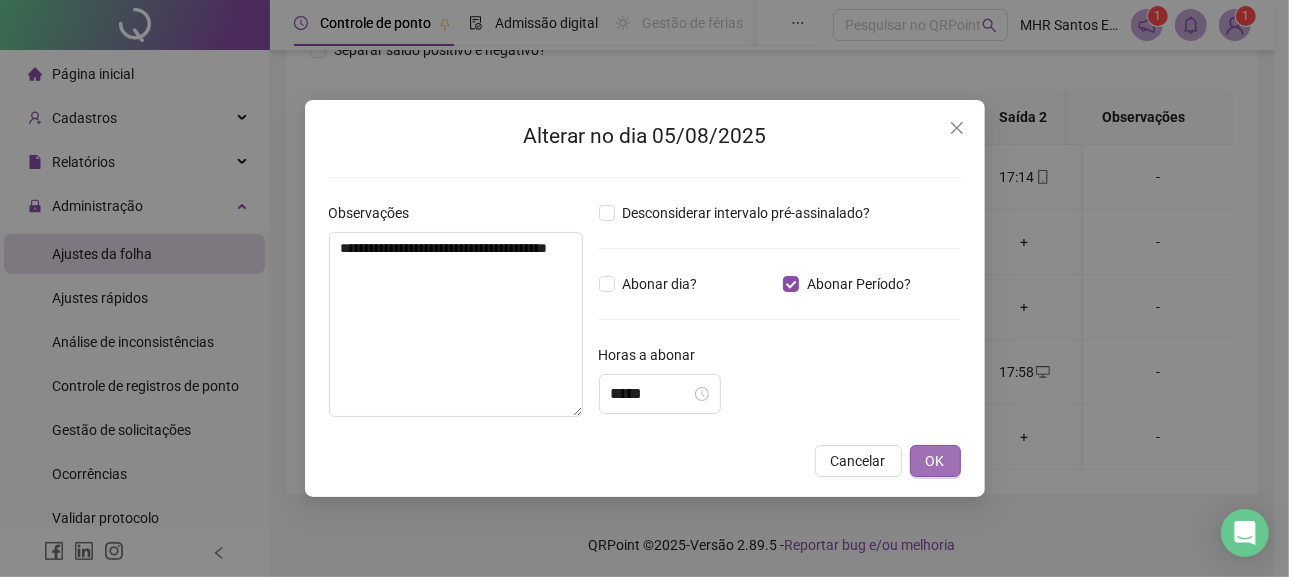 click on "OK" at bounding box center [935, 461] 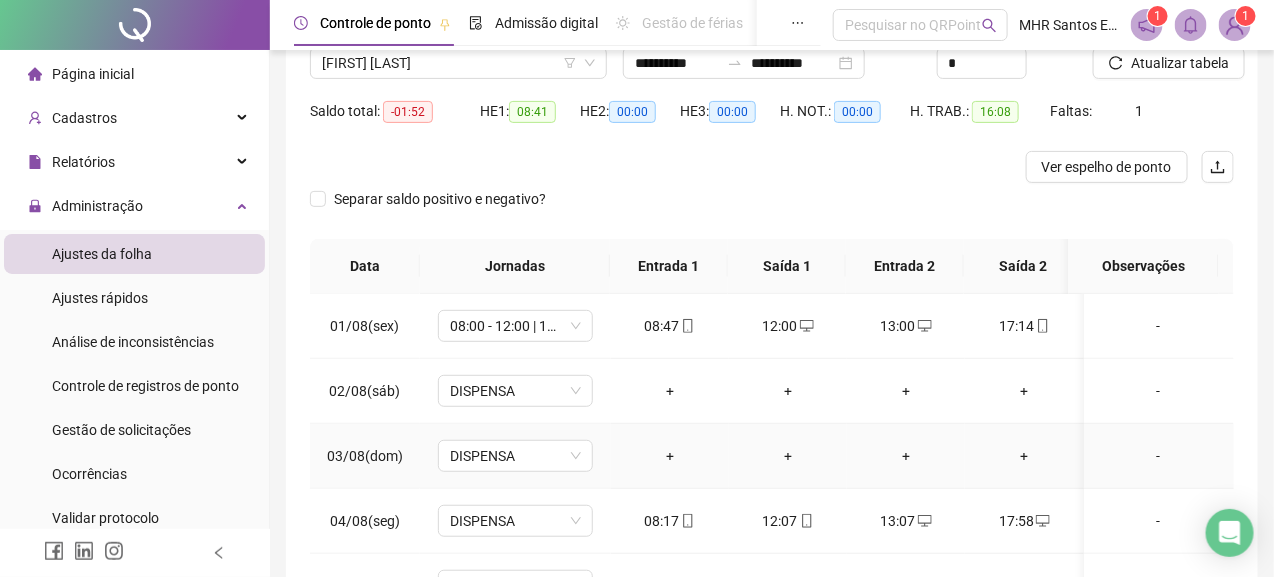 scroll, scrollTop: 16, scrollLeft: 0, axis: vertical 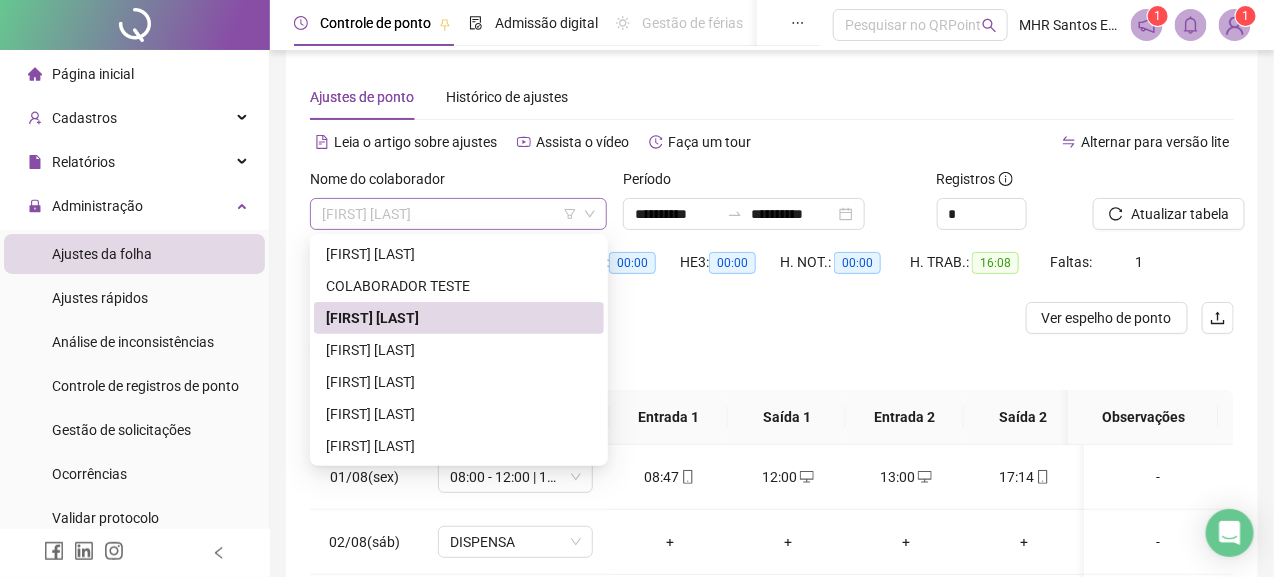 click on "[FIRST] [LAST]" at bounding box center [458, 214] 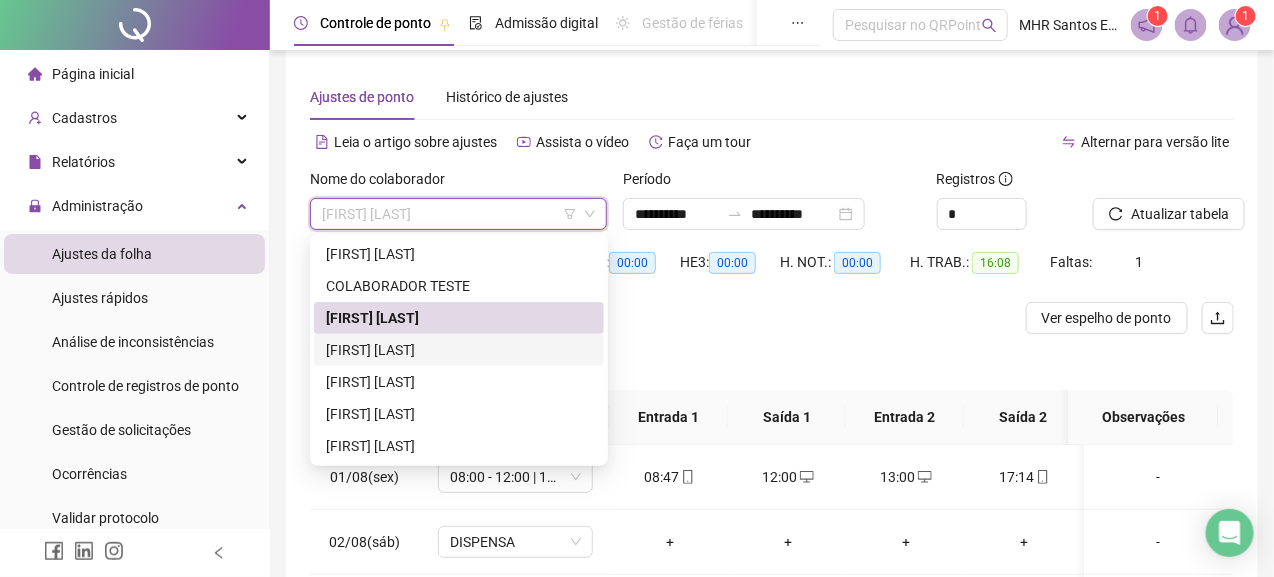 drag, startPoint x: 467, startPoint y: 346, endPoint x: 918, endPoint y: 327, distance: 451.40005 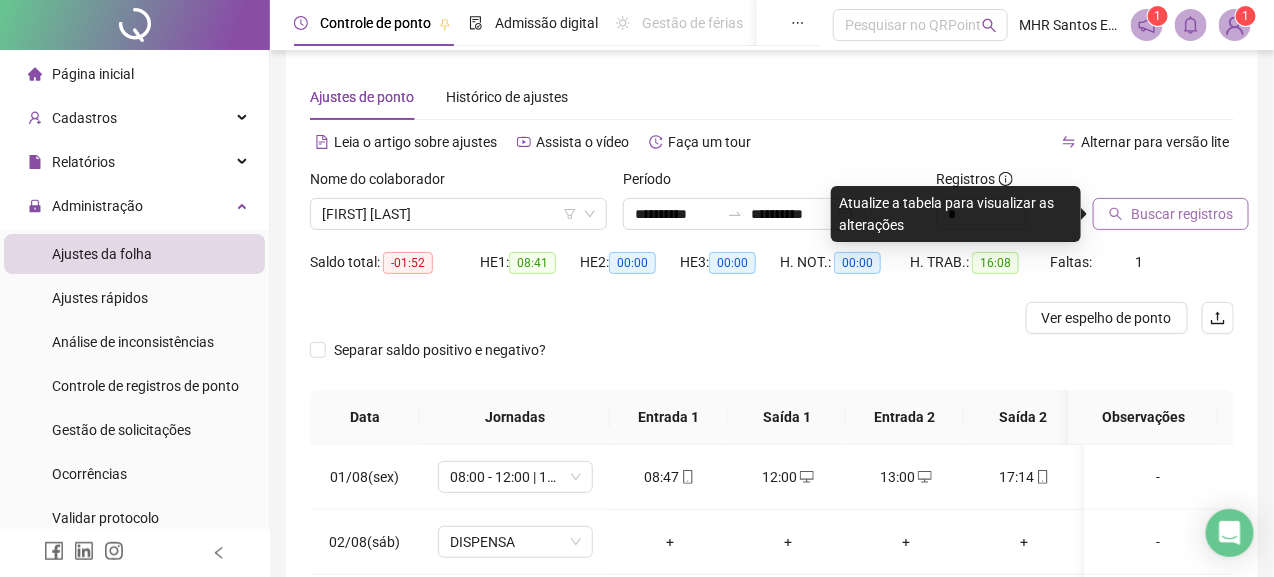 click on "Buscar registros" at bounding box center [1182, 214] 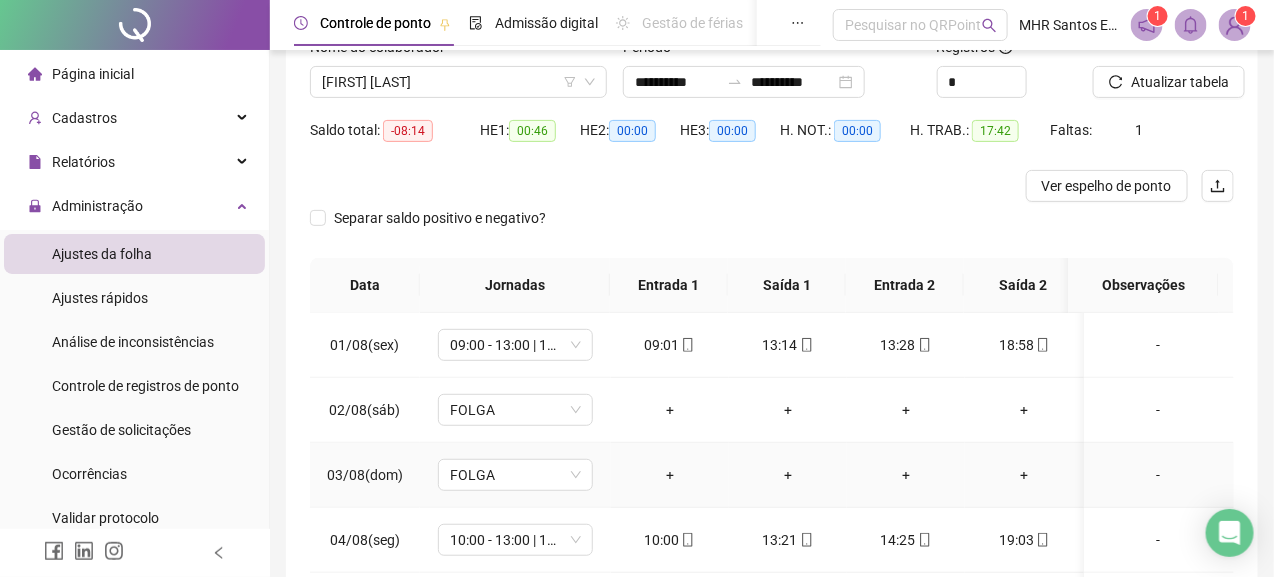 scroll, scrollTop: 0, scrollLeft: 0, axis: both 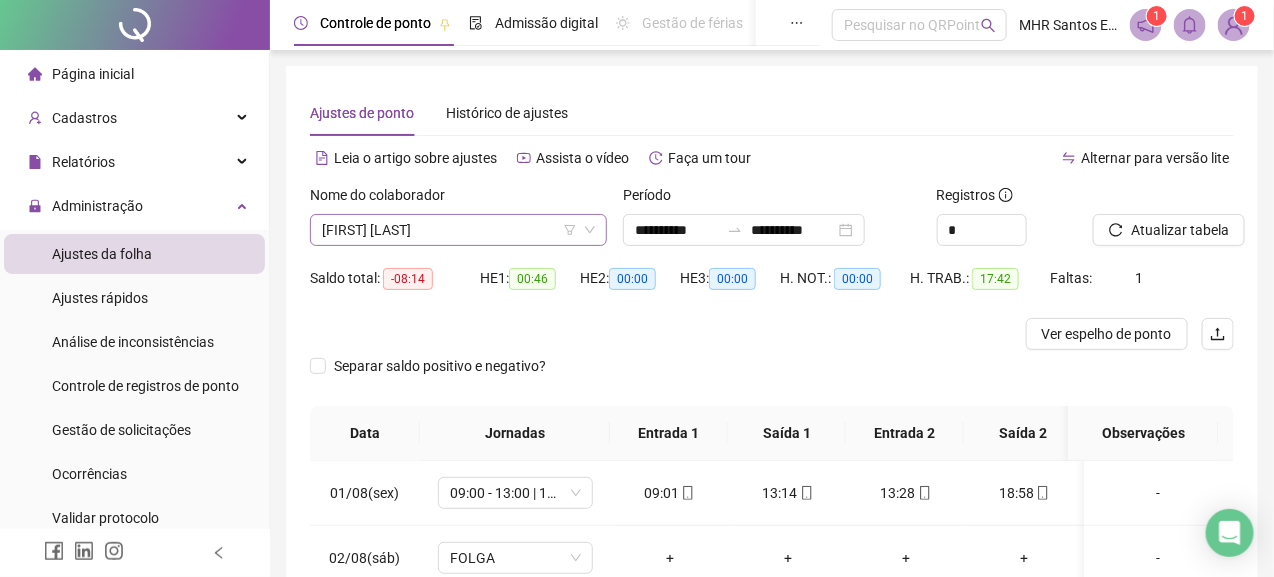 click on "[FIRST] [LAST]" at bounding box center [458, 230] 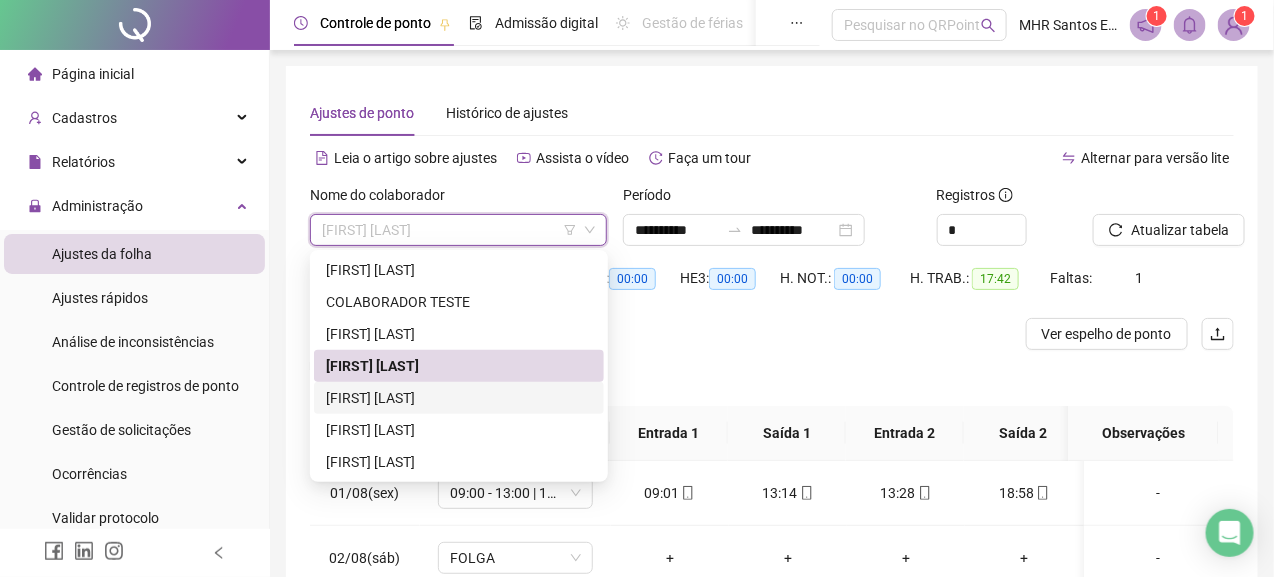 drag, startPoint x: 457, startPoint y: 398, endPoint x: 918, endPoint y: 327, distance: 466.43542 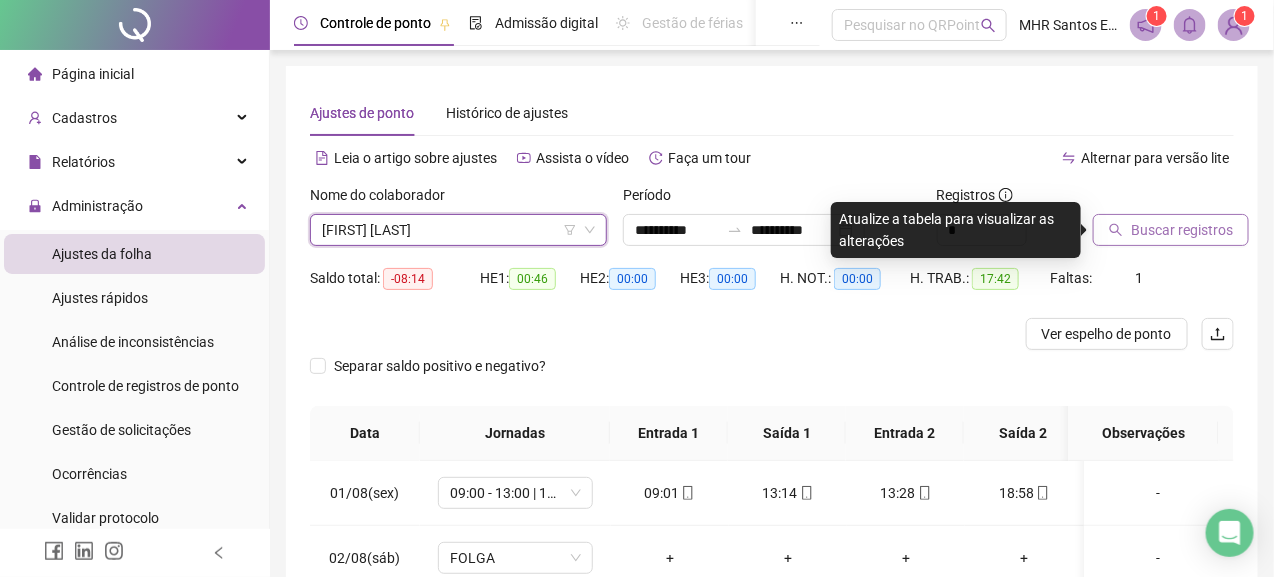 click on "Buscar registros" at bounding box center (1182, 230) 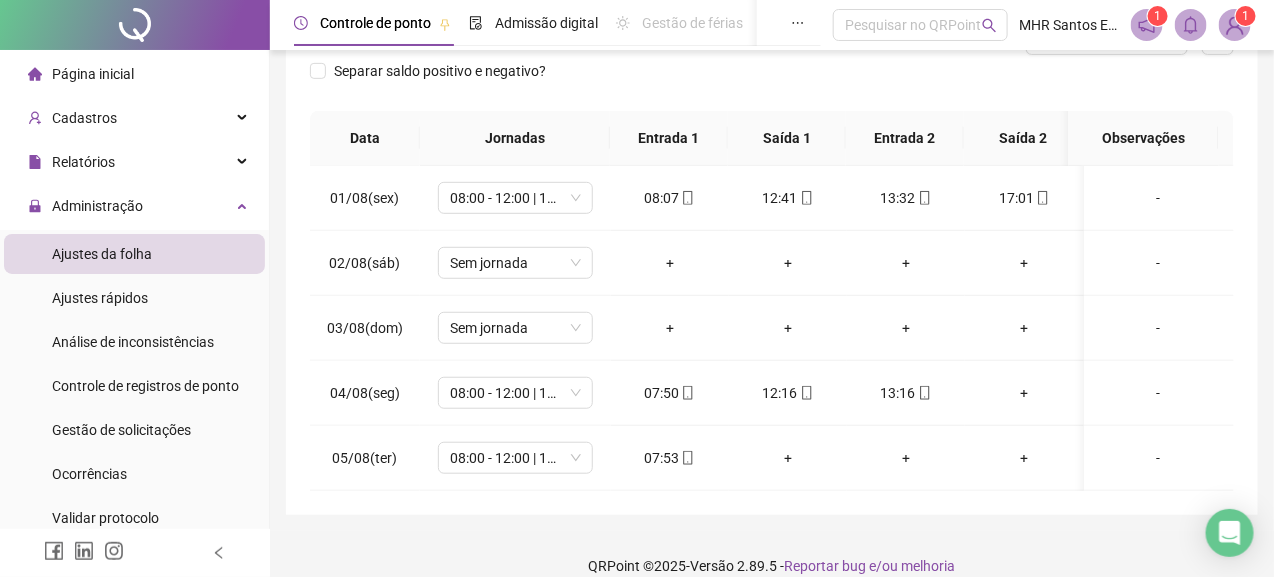 scroll, scrollTop: 300, scrollLeft: 0, axis: vertical 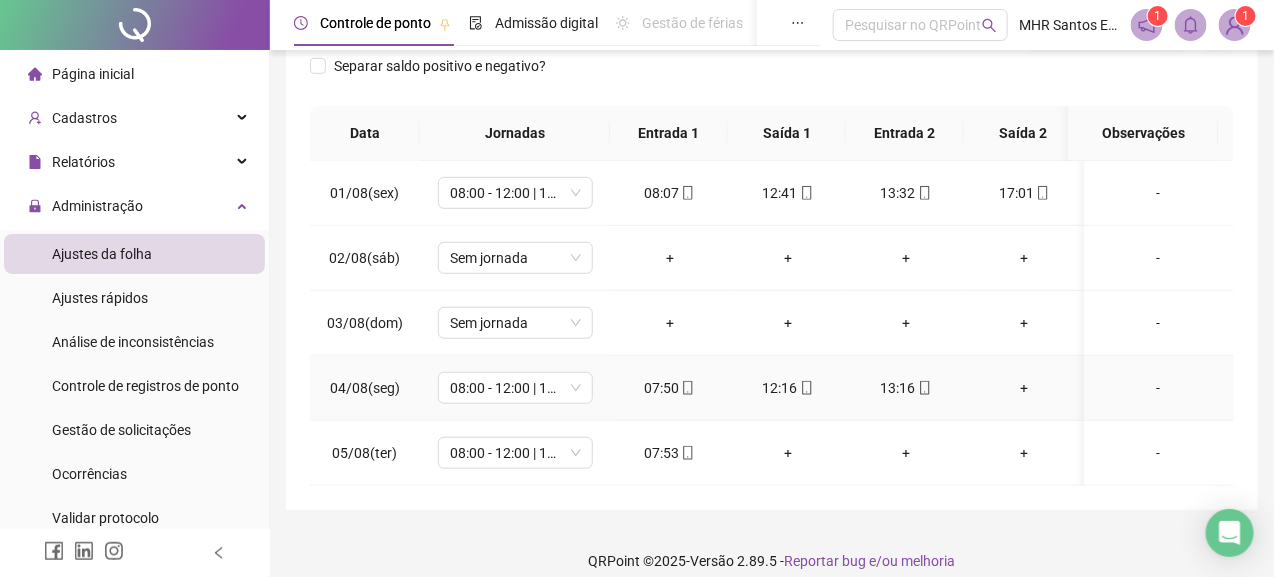 click on "+" at bounding box center [1024, 388] 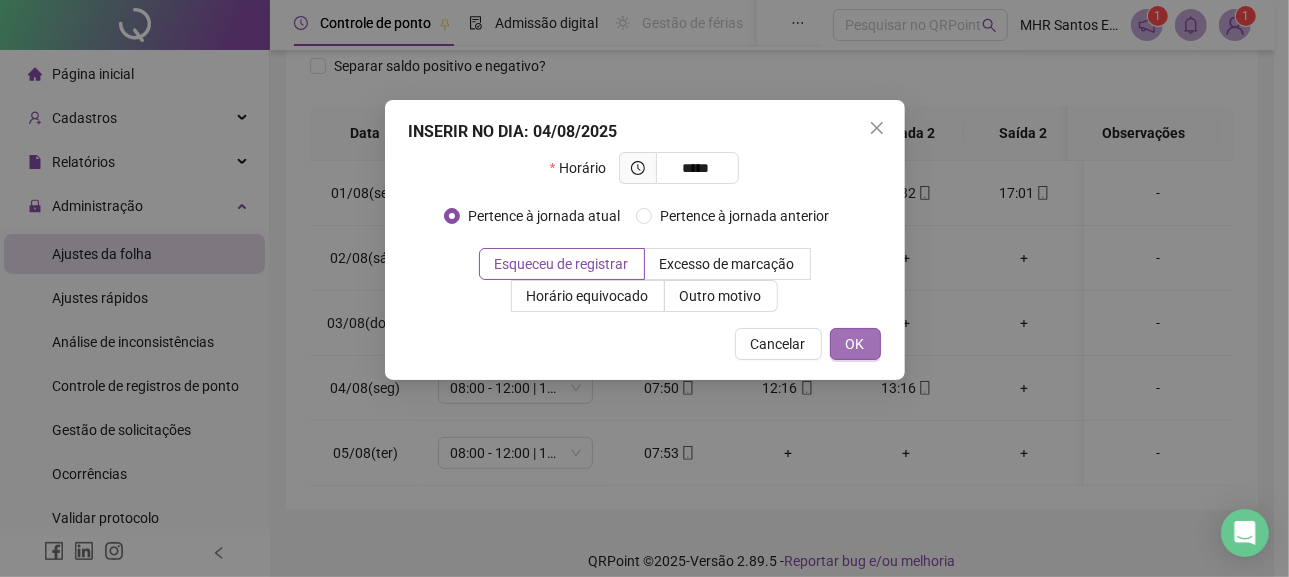 type on "*****" 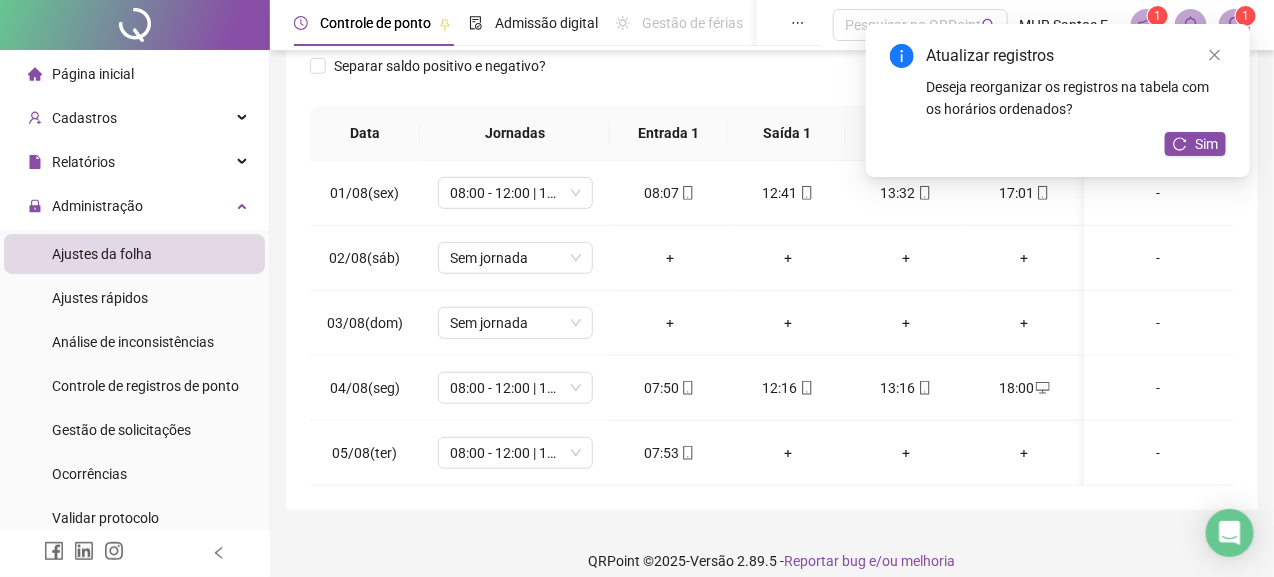 drag, startPoint x: 1197, startPoint y: 143, endPoint x: 1163, endPoint y: 170, distance: 43.416588 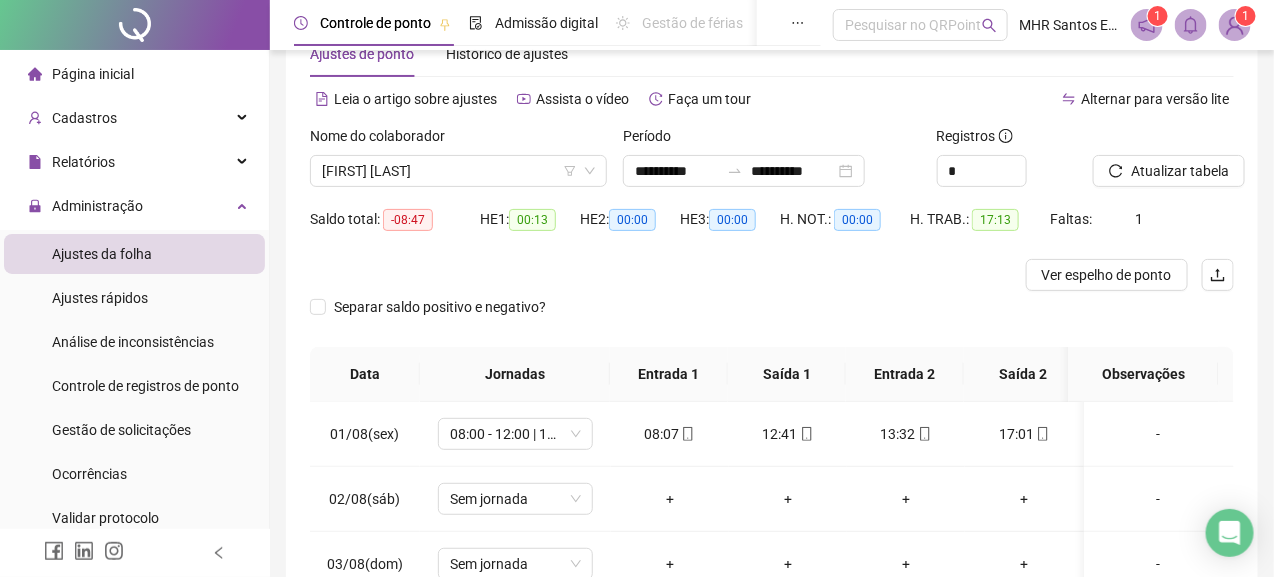 scroll, scrollTop: 0, scrollLeft: 0, axis: both 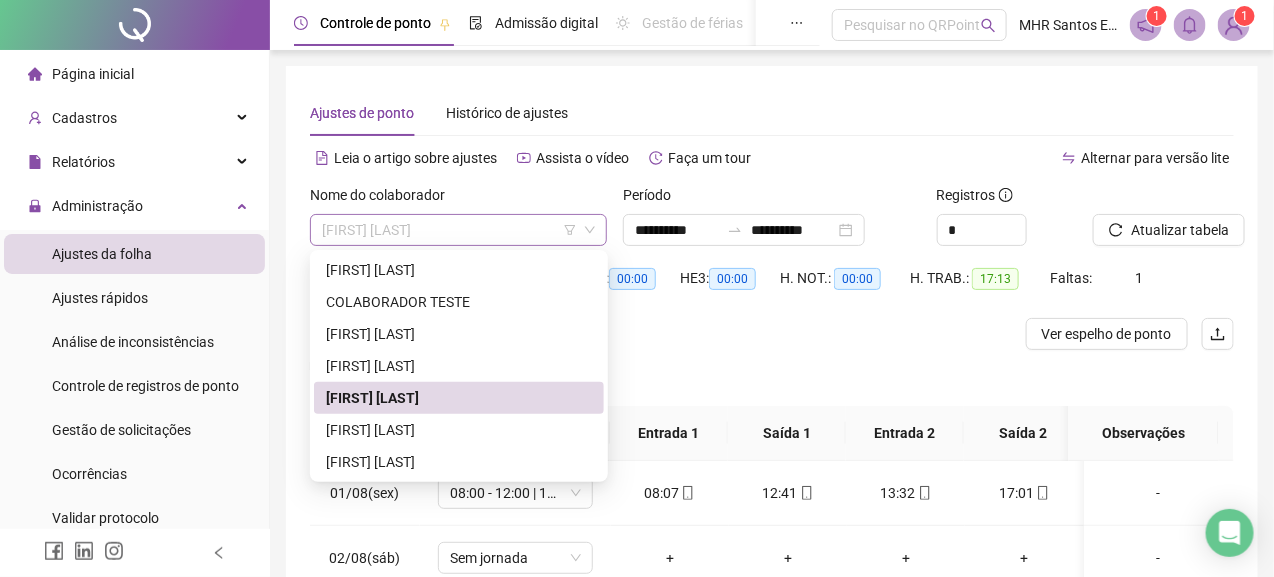 click on "[FIRST] [LAST]" at bounding box center [458, 230] 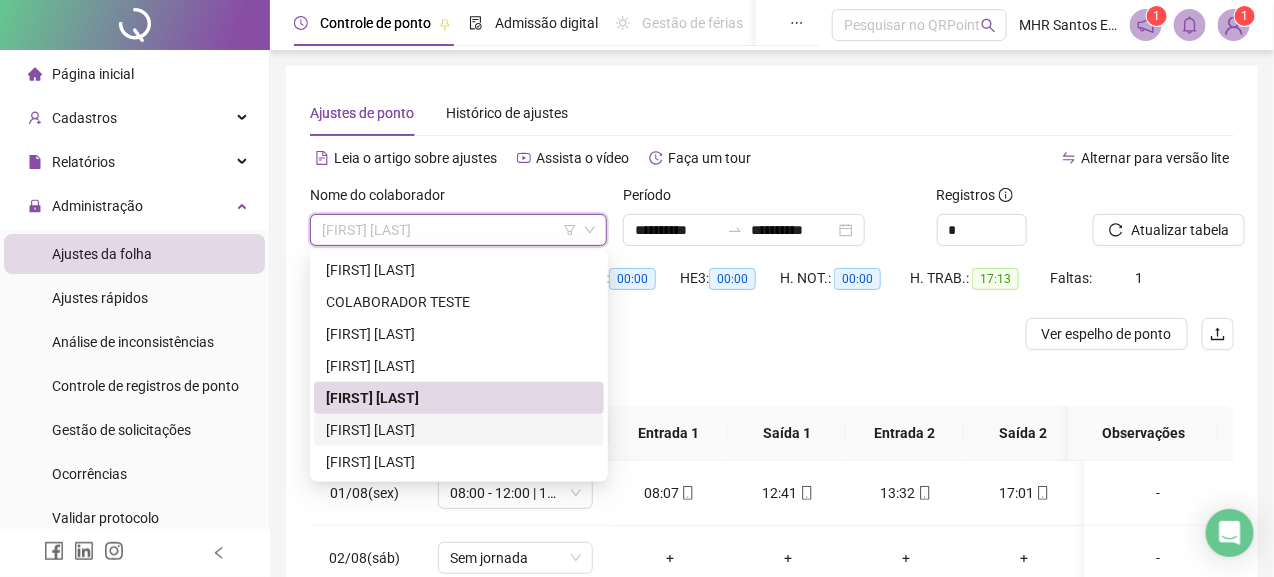 click on "[FIRST] [LAST]" at bounding box center (459, 430) 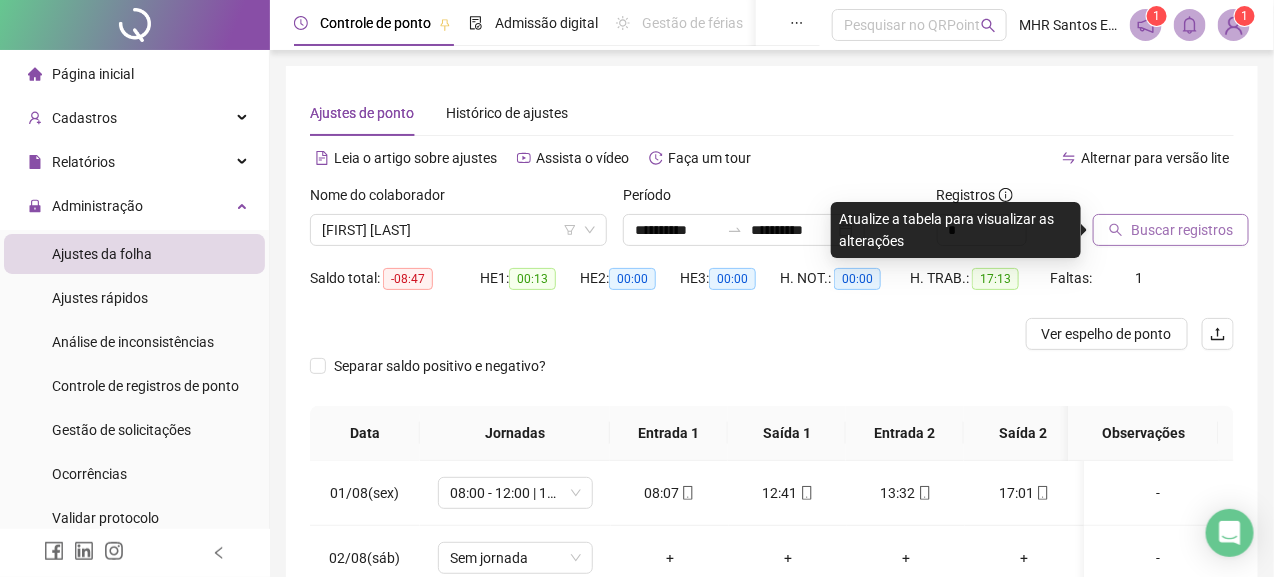 click on "Buscar registros" at bounding box center [1182, 230] 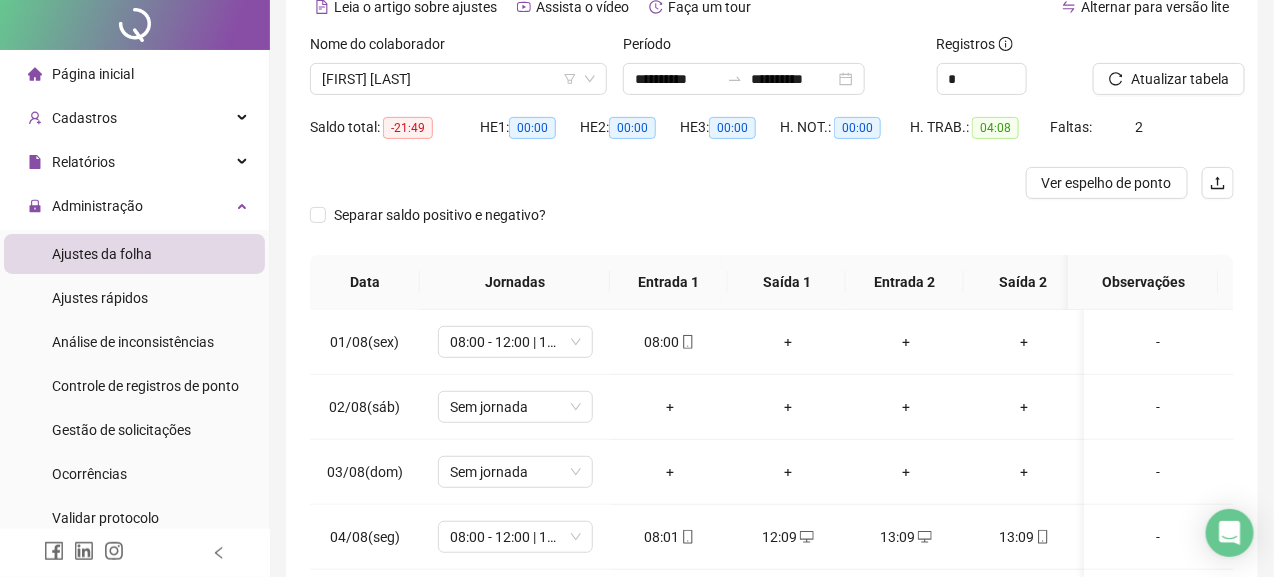scroll, scrollTop: 0, scrollLeft: 0, axis: both 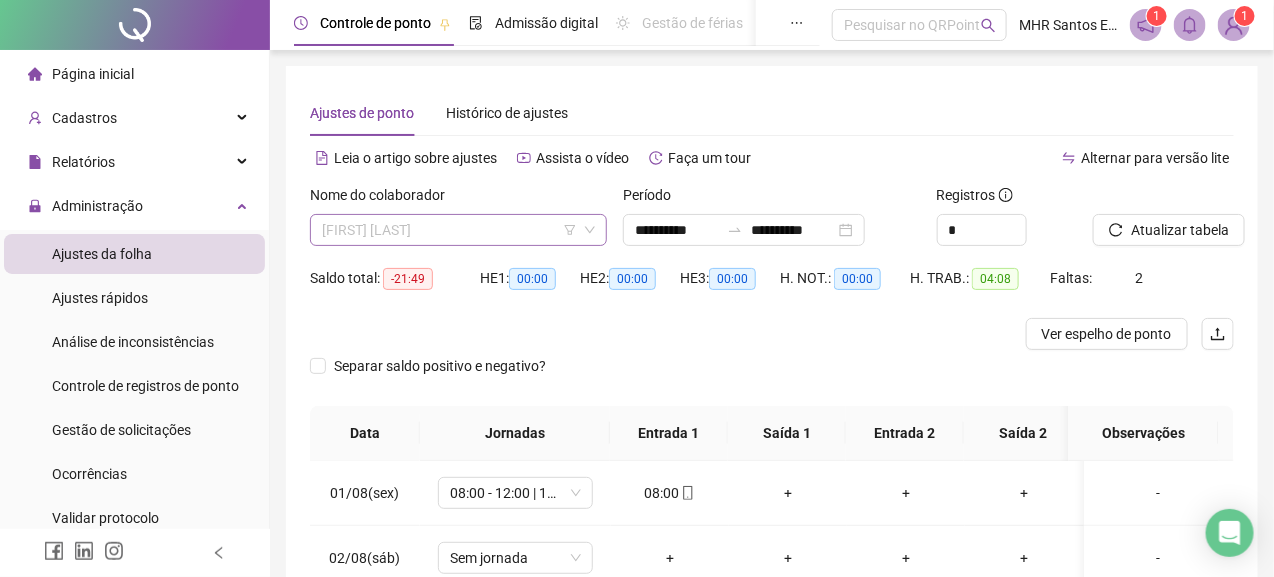 click on "[FIRST] [LAST]" at bounding box center [458, 230] 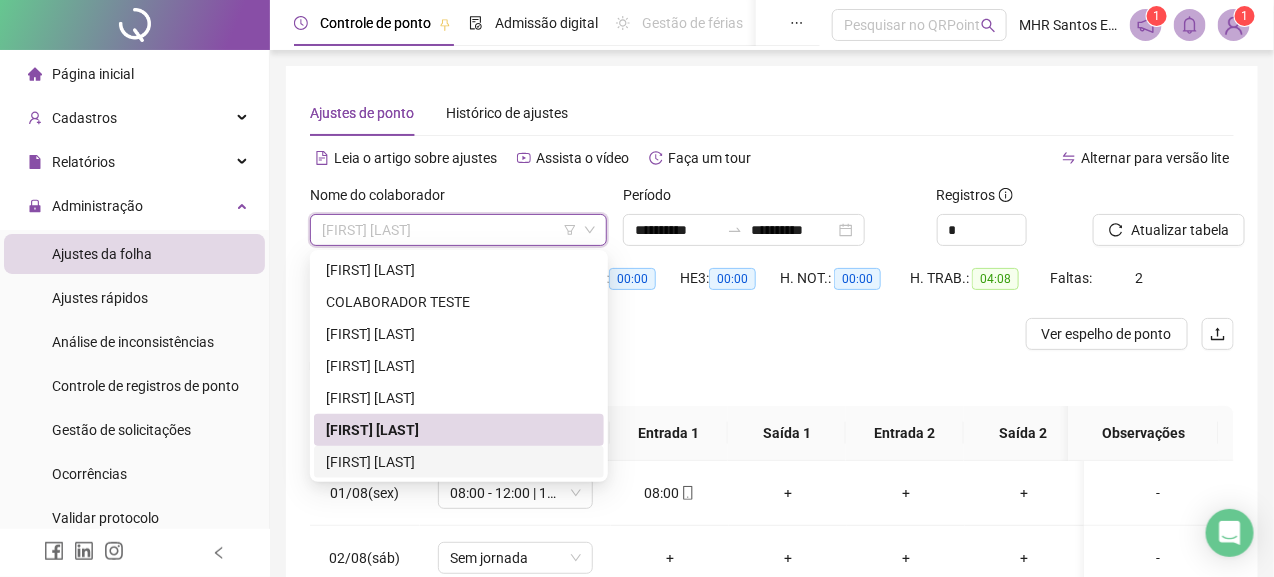 click on "[FIRST] [LAST]" at bounding box center [459, 462] 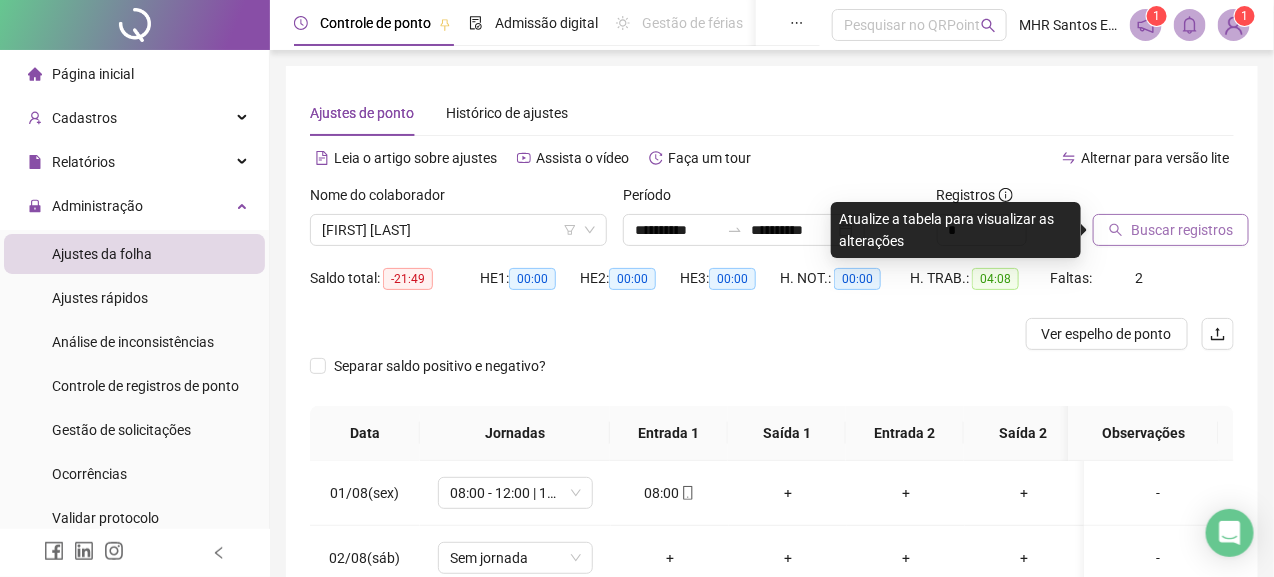 click on "Buscar registros" at bounding box center [1182, 230] 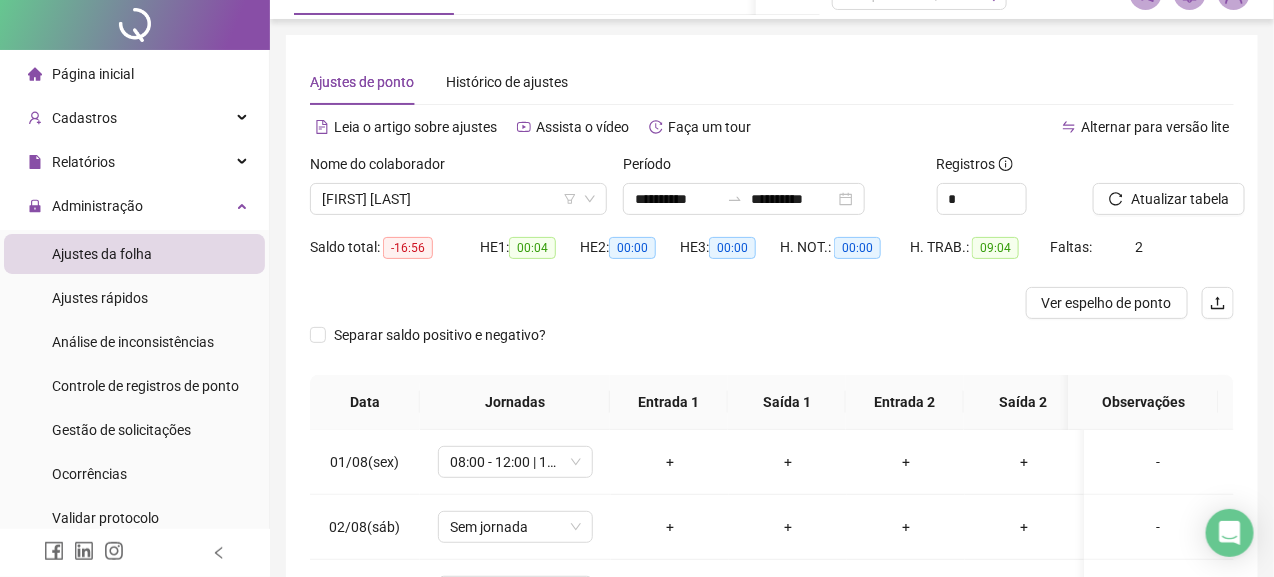 scroll, scrollTop: 0, scrollLeft: 0, axis: both 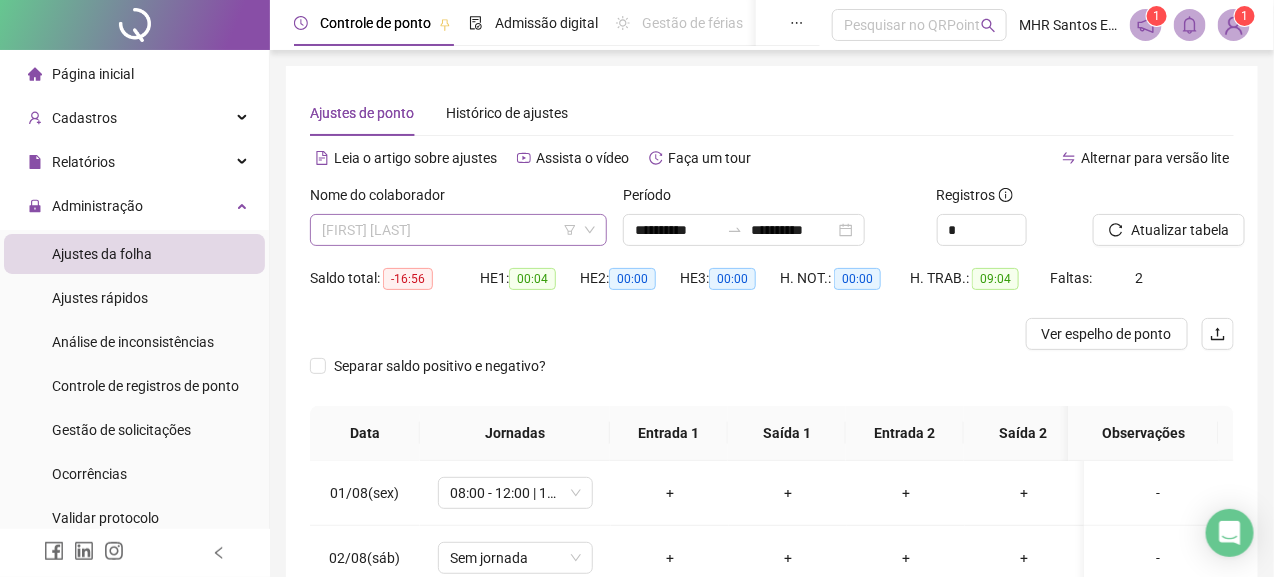 click on "[FIRST] [LAST]" at bounding box center [458, 230] 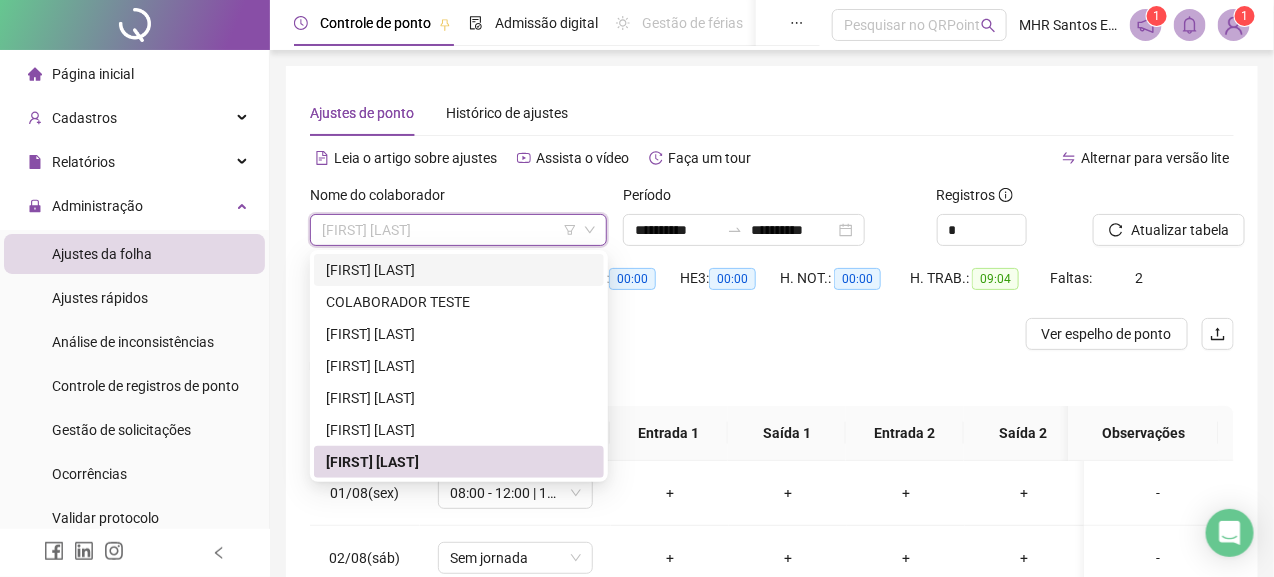 click on "[FIRST] [LAST]" at bounding box center (459, 270) 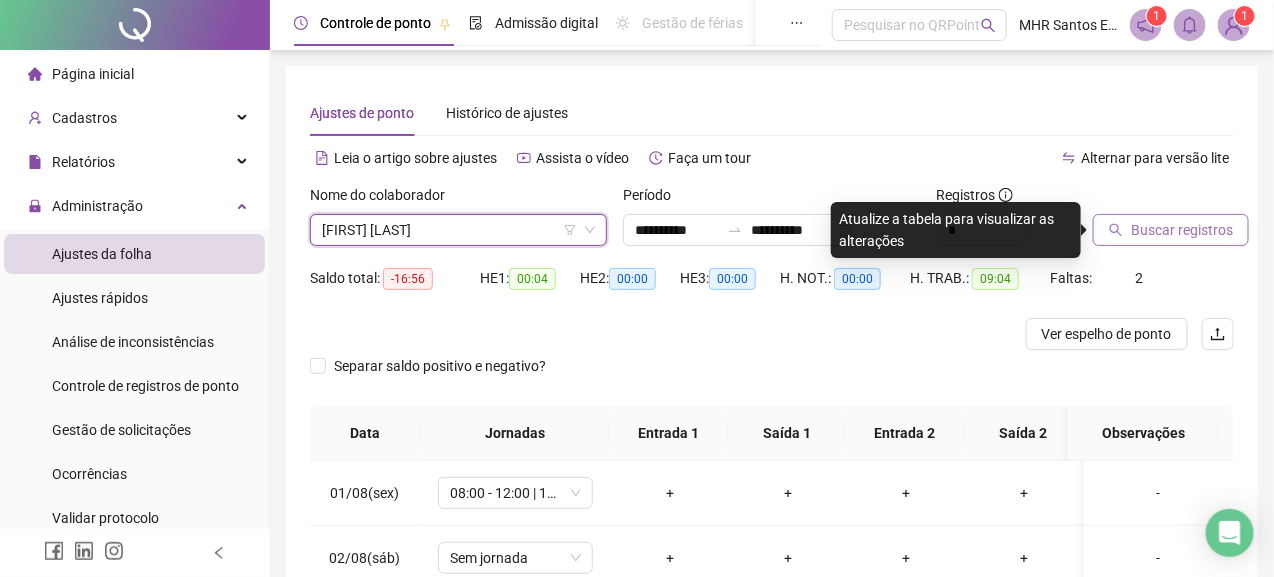click on "Buscar registros" at bounding box center (1182, 230) 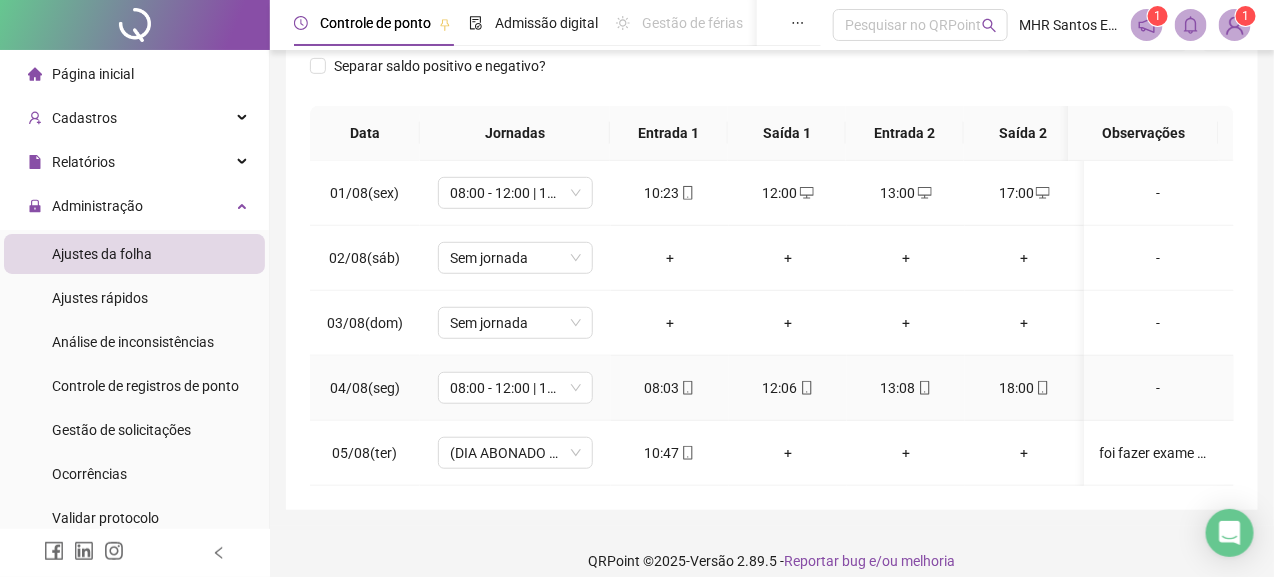 scroll, scrollTop: 0, scrollLeft: 0, axis: both 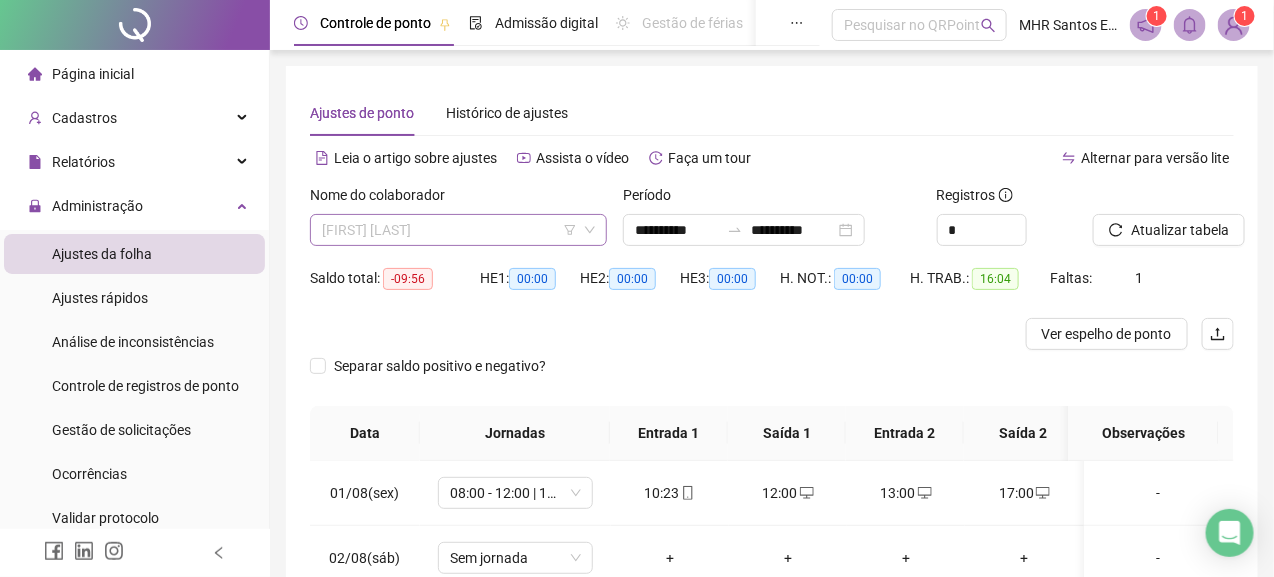 click on "[FIRST] [LAST]" at bounding box center (458, 230) 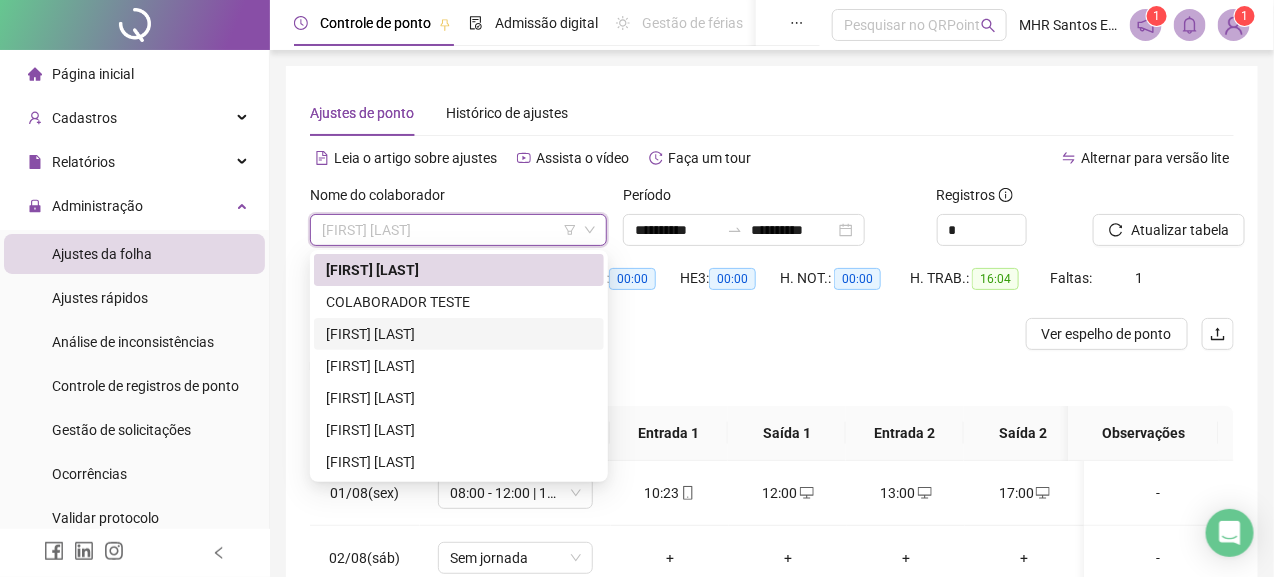 click on "[FIRST] [LAST]" at bounding box center [459, 334] 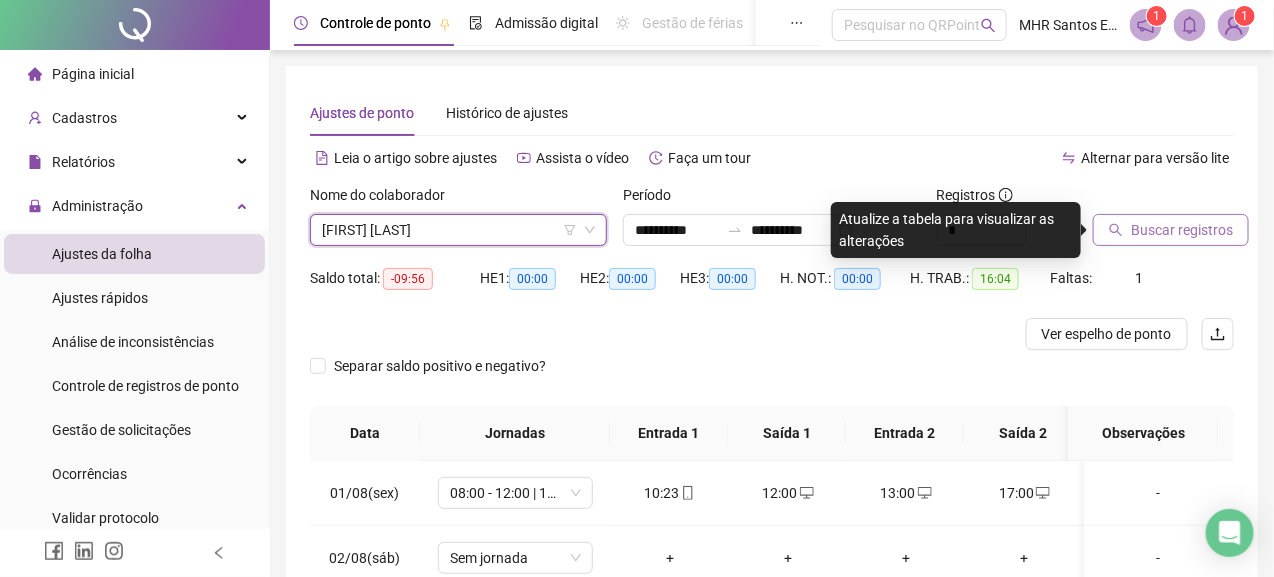 click on "Buscar registros" at bounding box center [1182, 230] 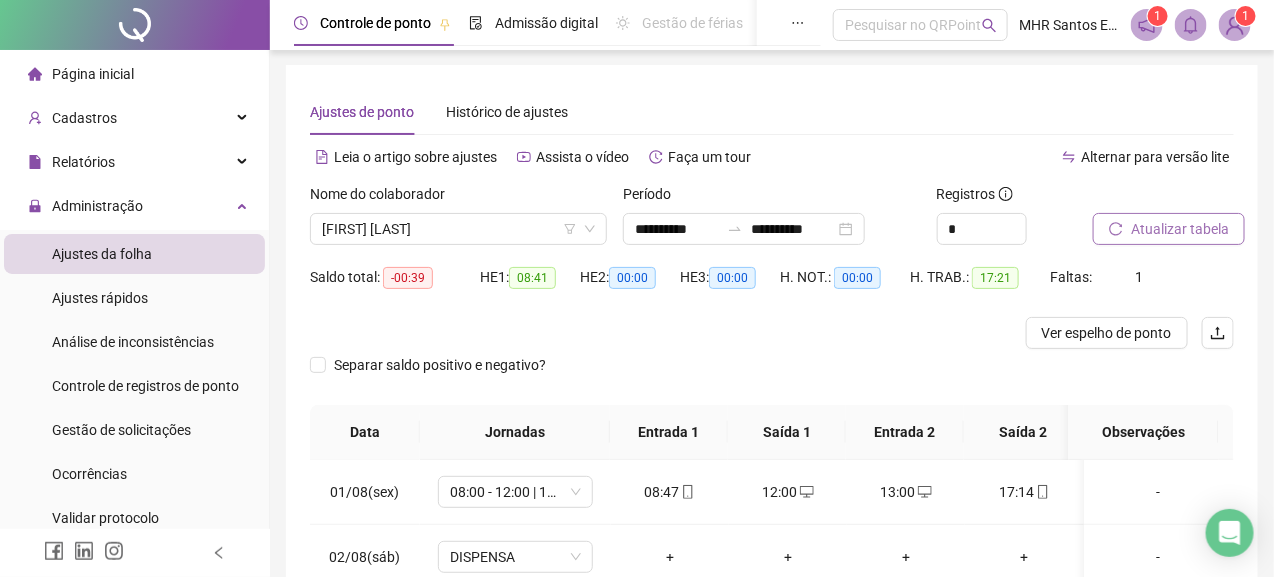 scroll, scrollTop: 0, scrollLeft: 0, axis: both 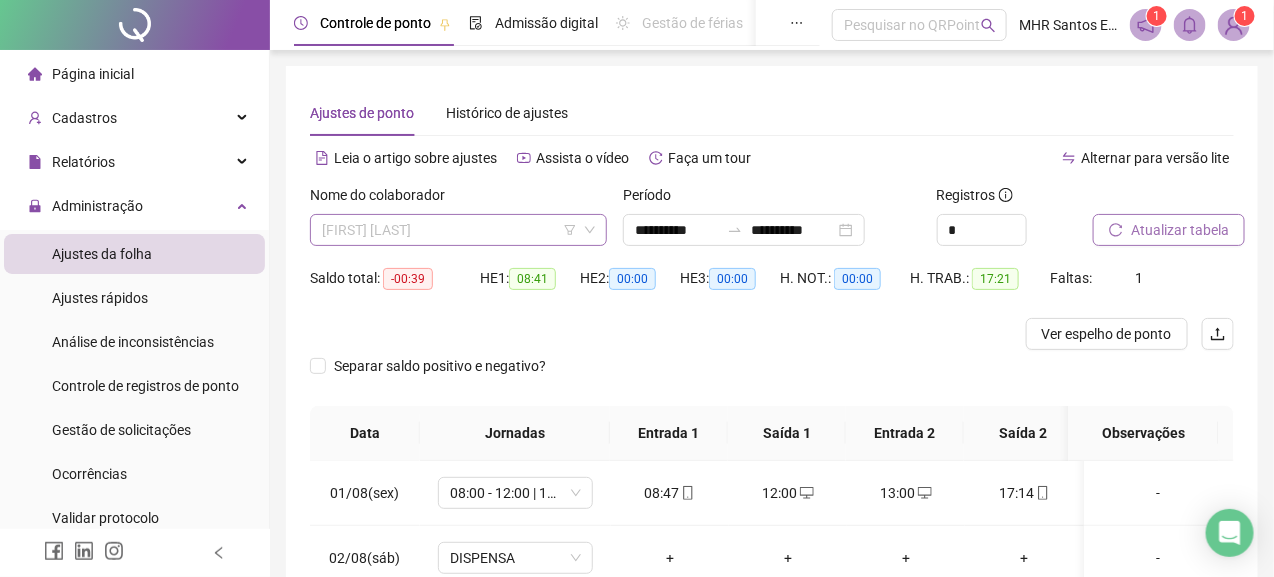 click on "[FIRST] [LAST]" at bounding box center (458, 230) 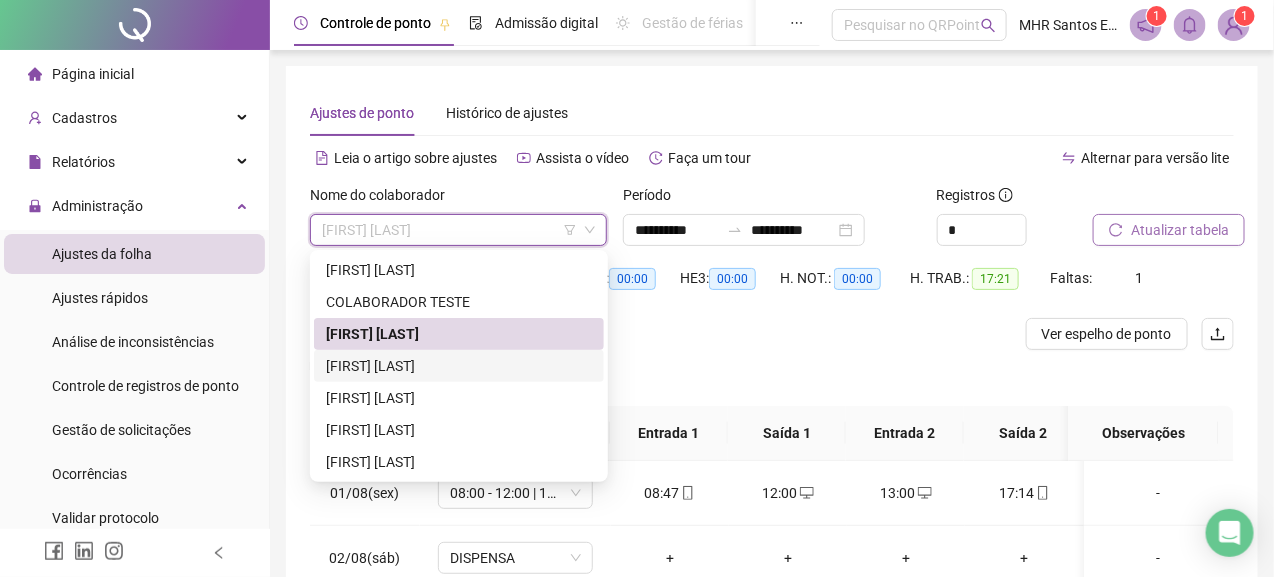click on "[FIRST] [LAST]" at bounding box center (459, 366) 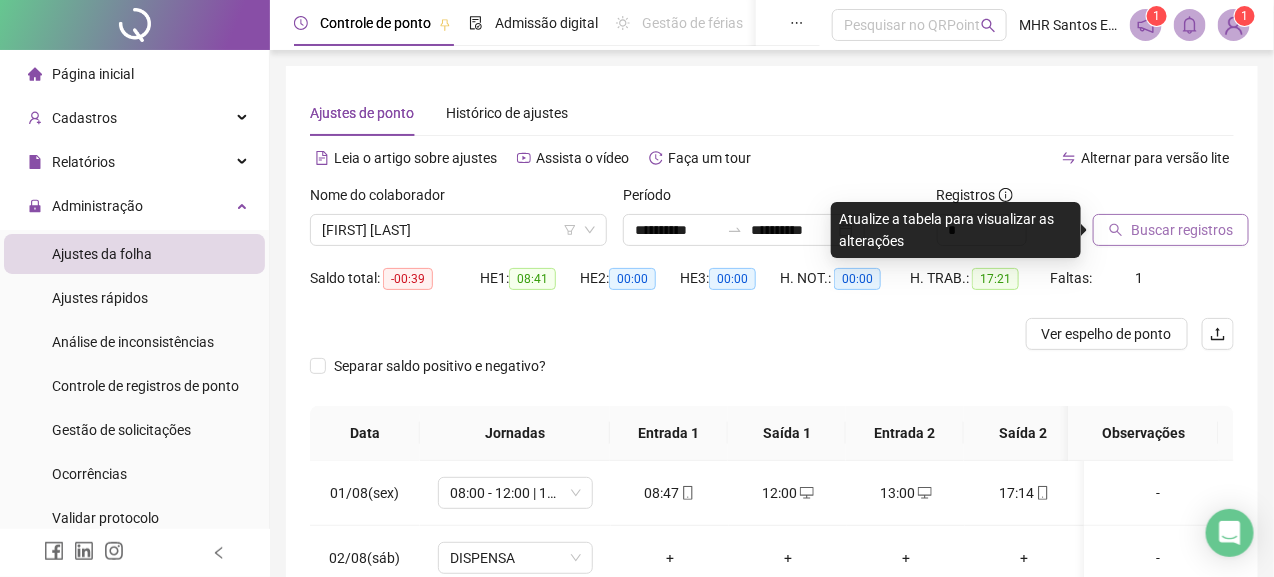 click on "Buscar registros" at bounding box center [1182, 230] 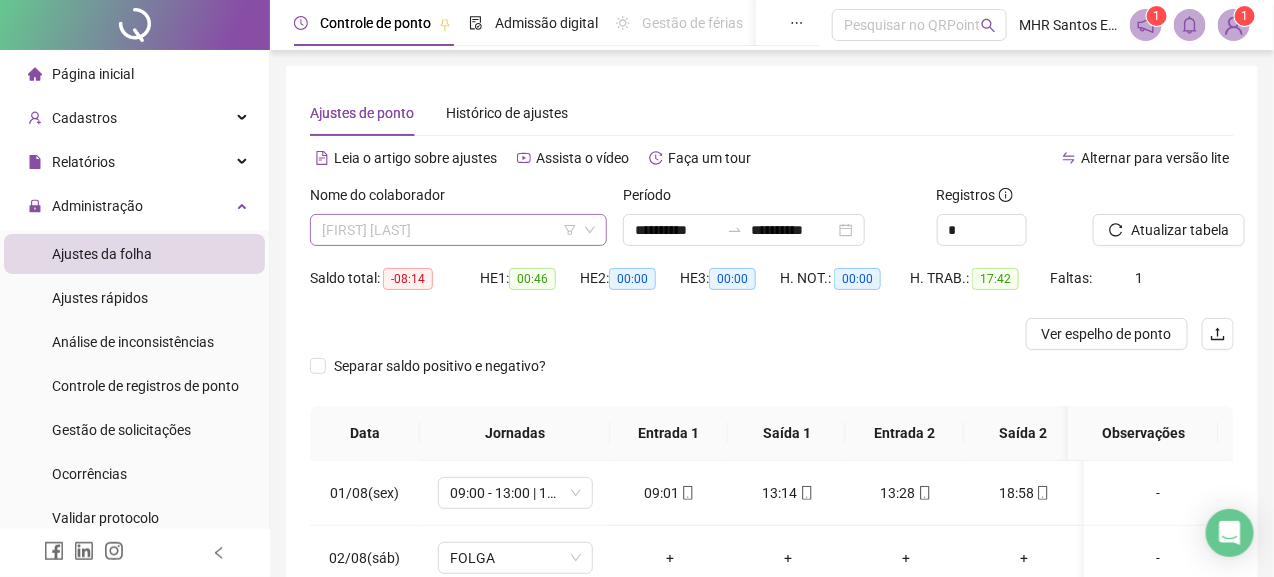 click on "[FIRST] [LAST]" at bounding box center [458, 230] 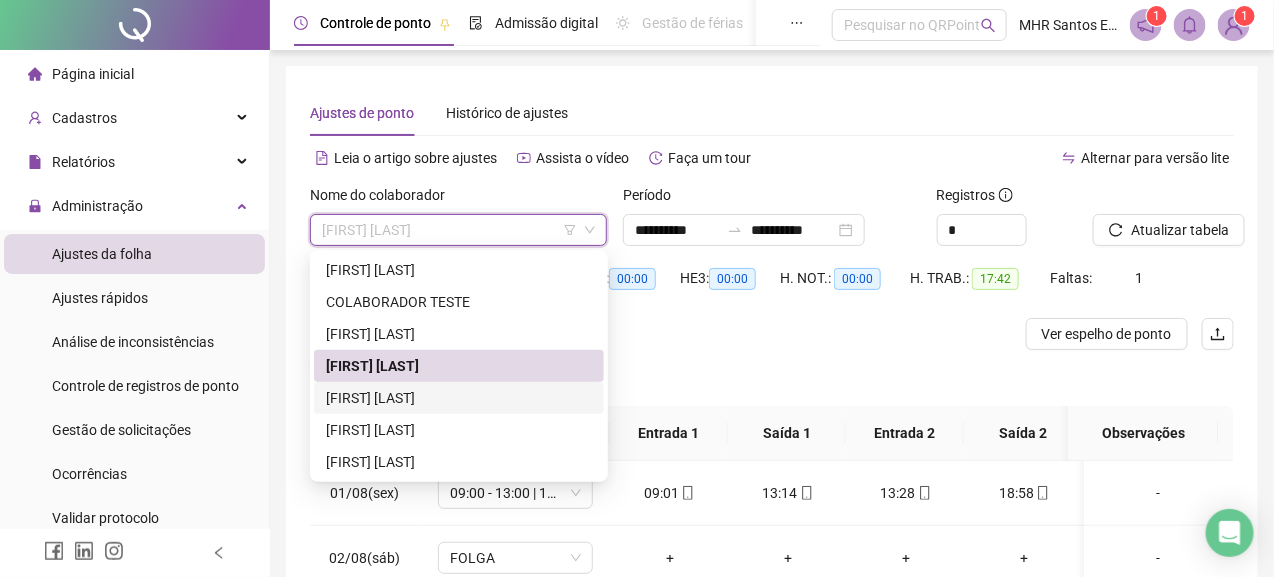 drag, startPoint x: 508, startPoint y: 397, endPoint x: 736, endPoint y: 355, distance: 231.83615 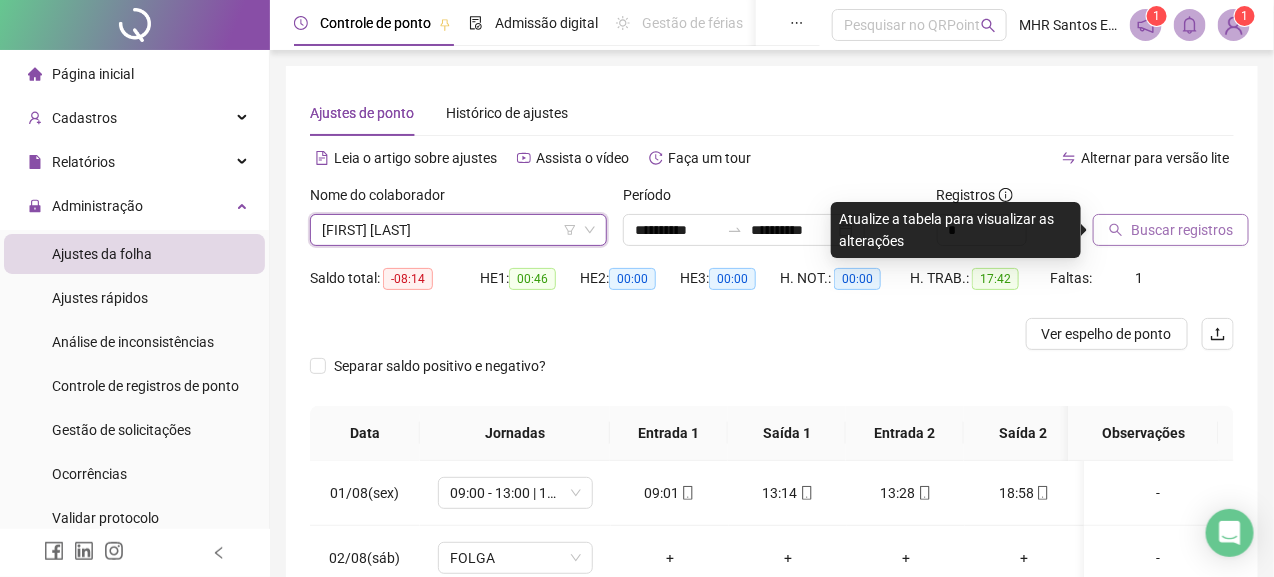 click on "Buscar registros" at bounding box center (1182, 230) 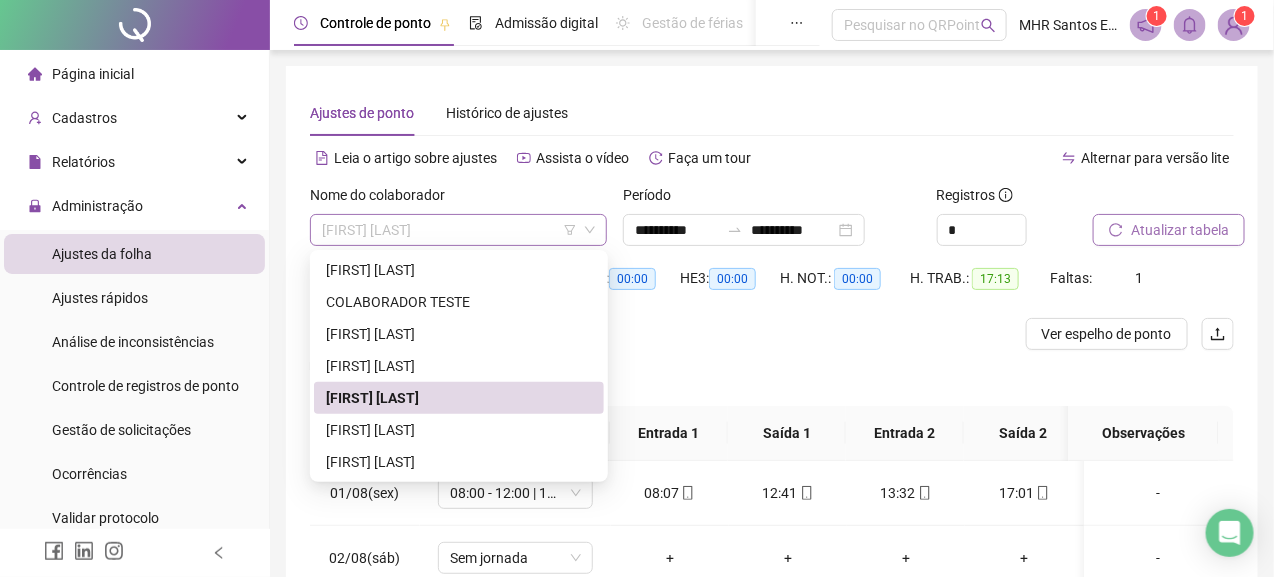 click on "[FIRST] [LAST]" at bounding box center (458, 230) 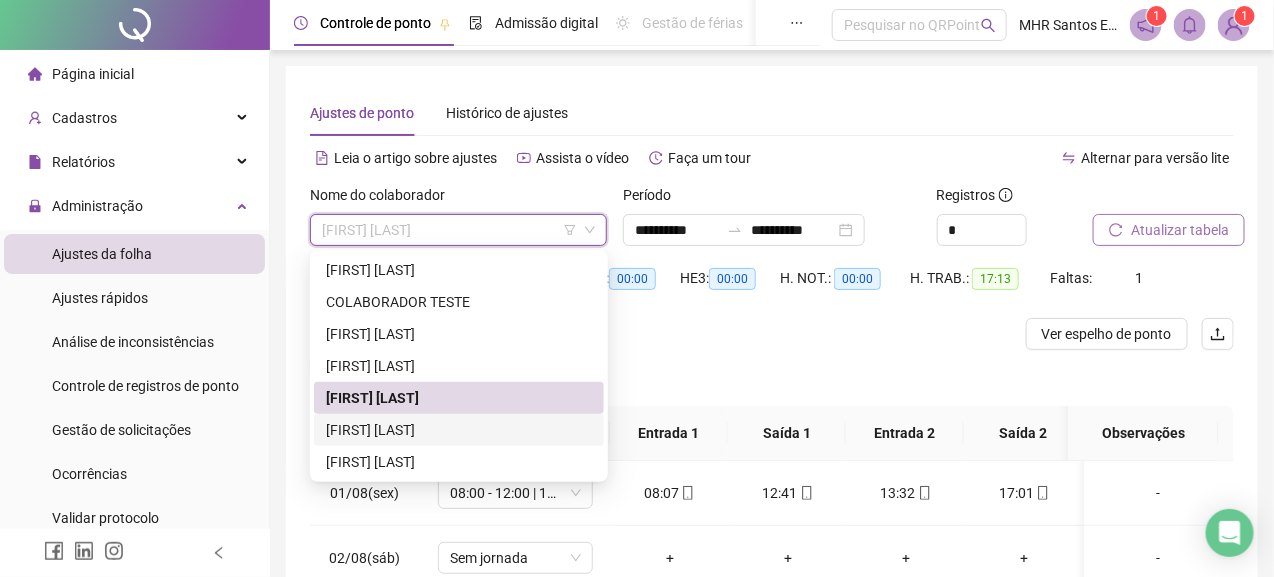 drag, startPoint x: 466, startPoint y: 427, endPoint x: 1087, endPoint y: 343, distance: 626.6554 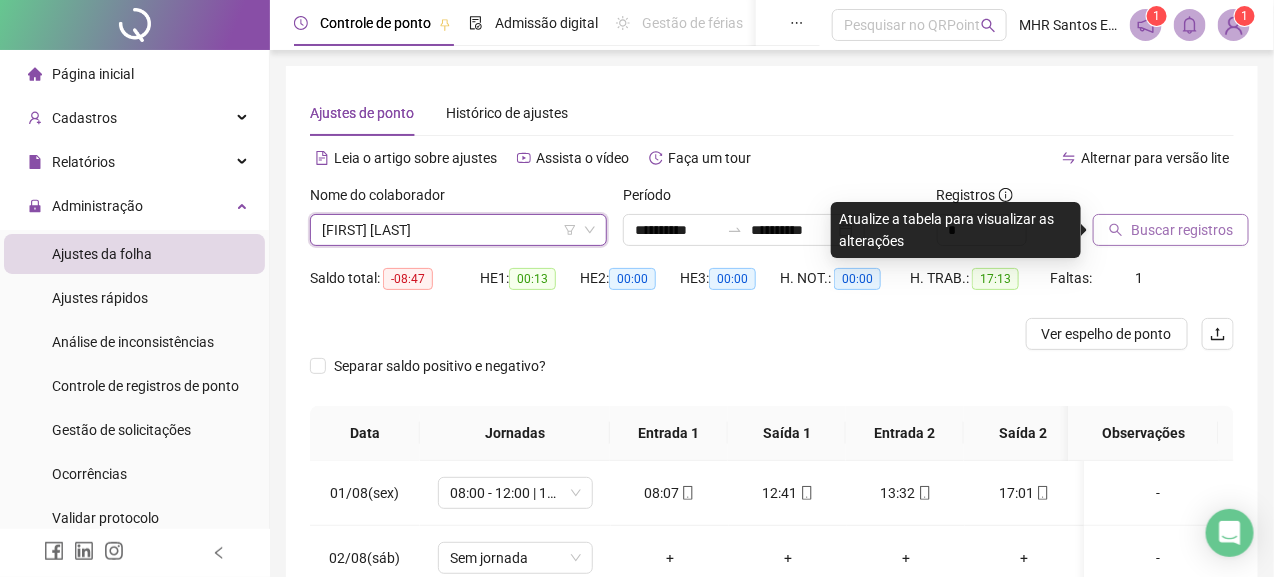 click on "Buscar registros" at bounding box center [1182, 230] 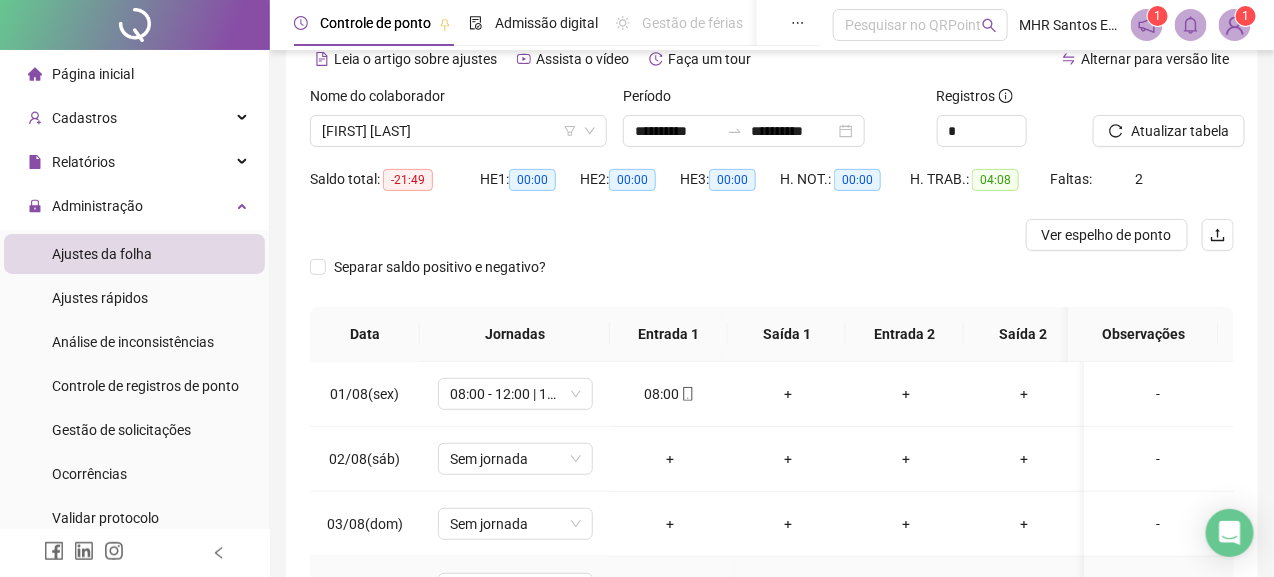 scroll, scrollTop: 0, scrollLeft: 0, axis: both 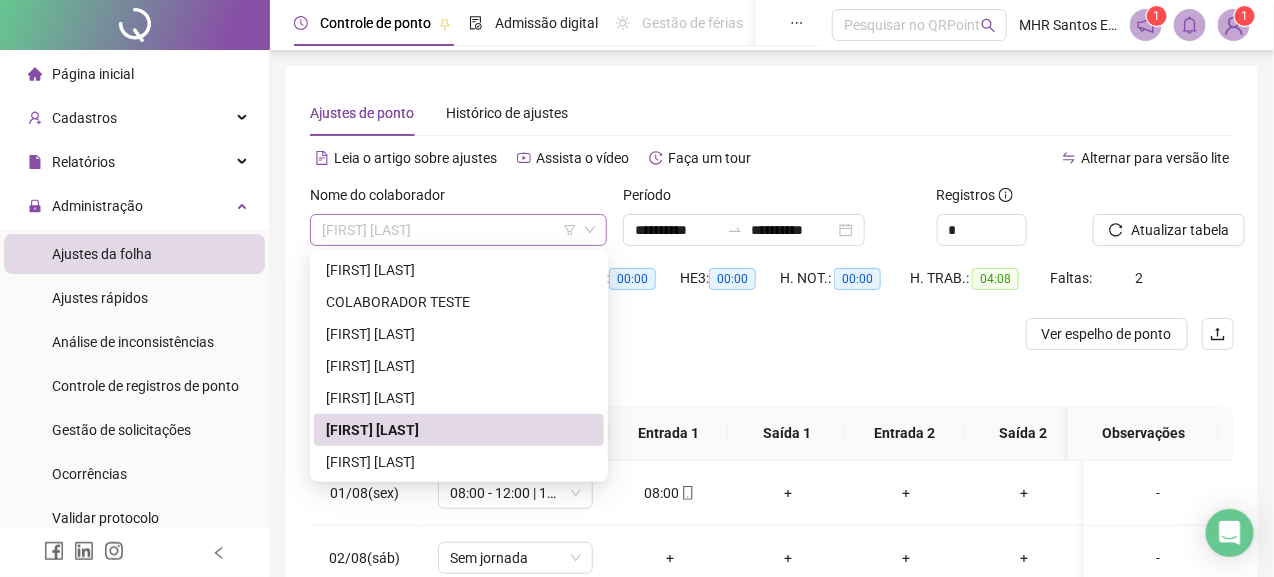 click on "[FIRST] [LAST]" at bounding box center [458, 230] 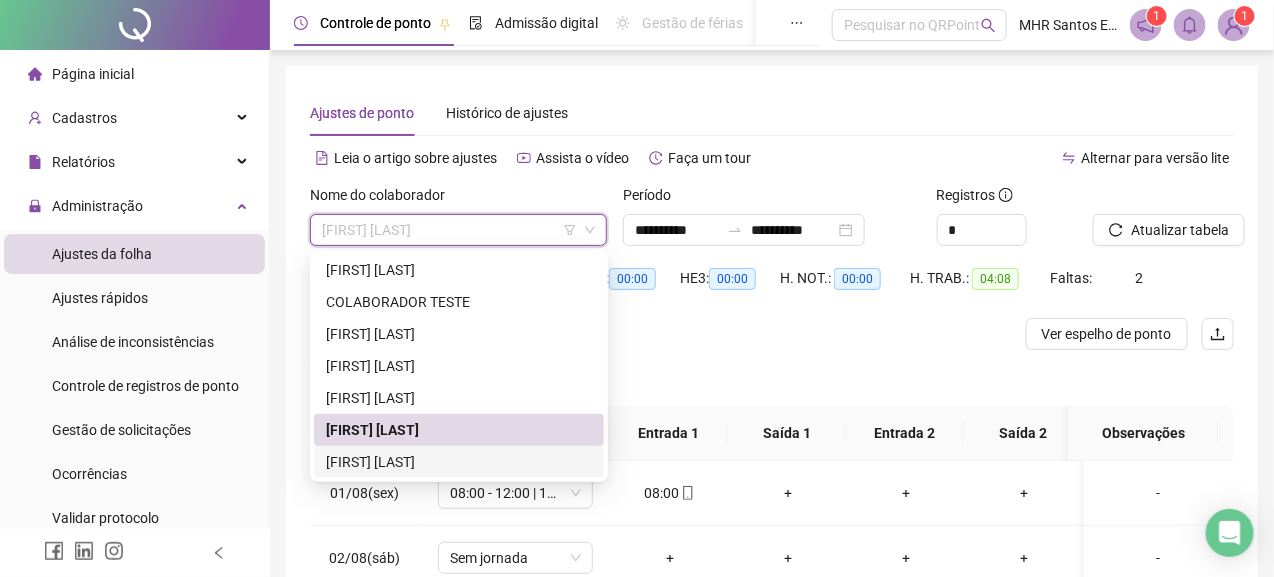 click on "[FIRST] [LAST]" at bounding box center [459, 462] 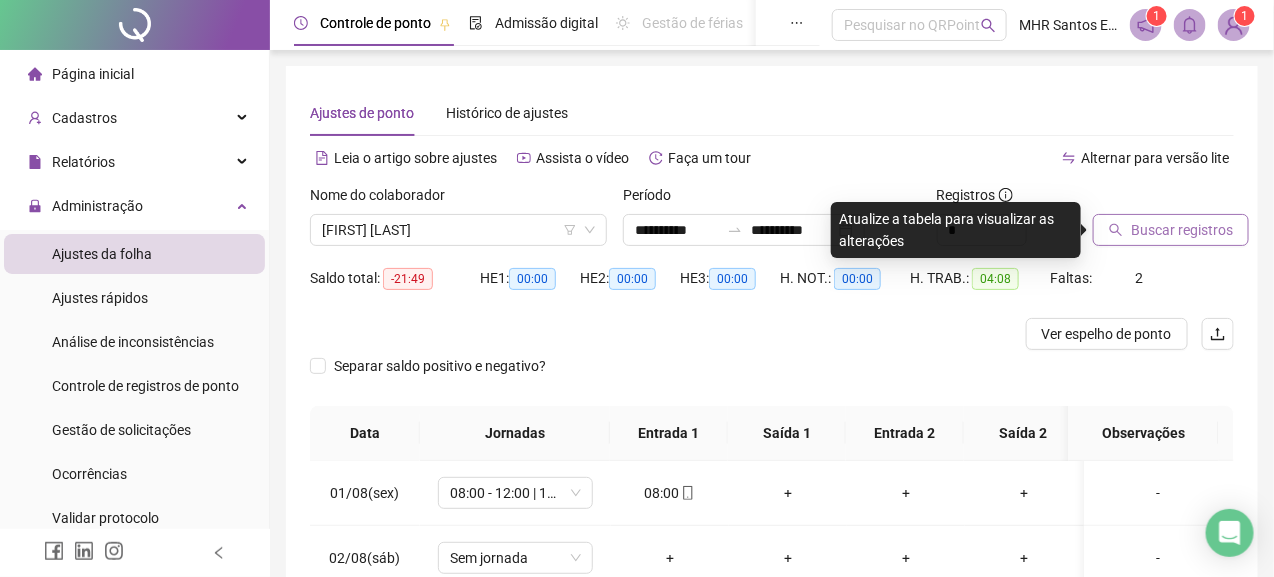 click on "Buscar registros" at bounding box center (1182, 230) 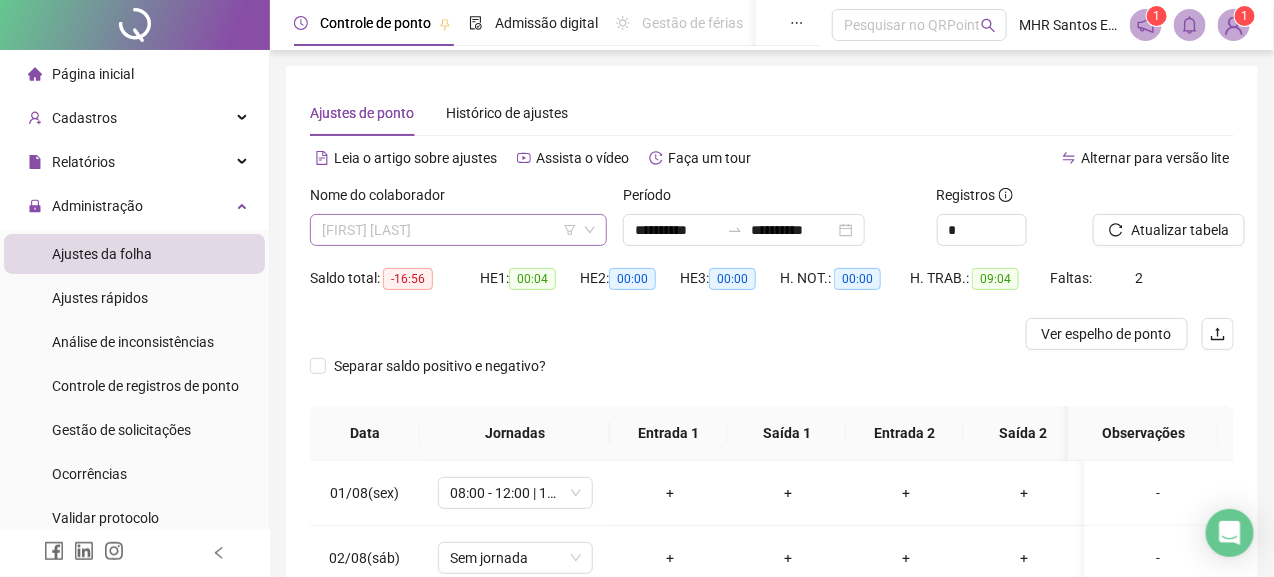 click on "[FIRST] [LAST]" at bounding box center (458, 230) 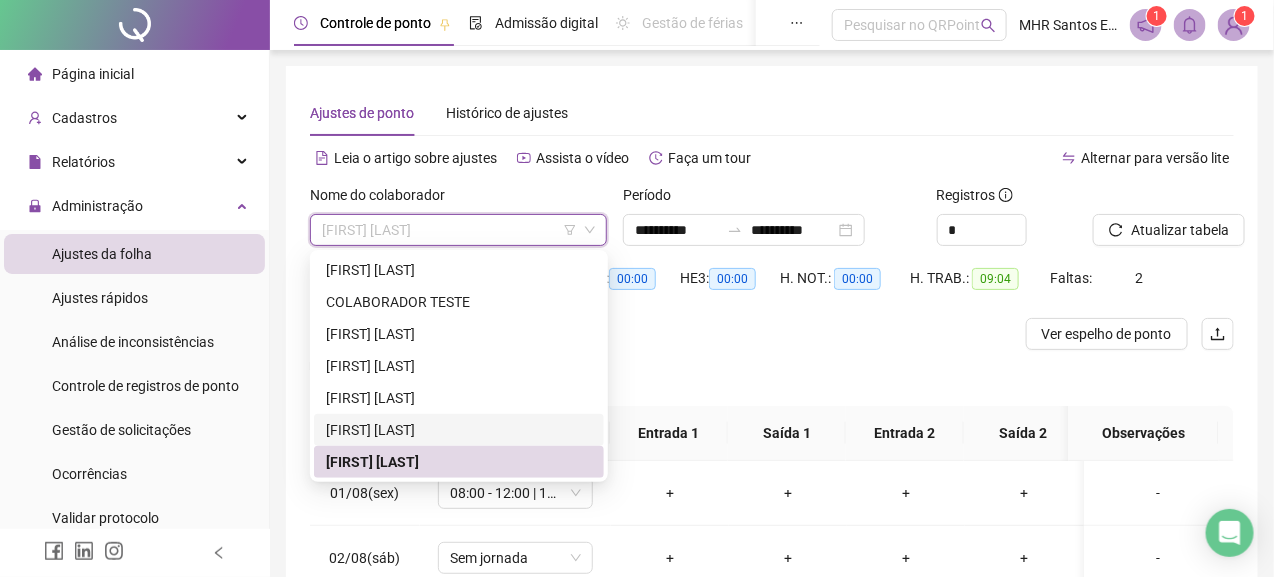 click on "[FIRST] [LAST]" at bounding box center (459, 430) 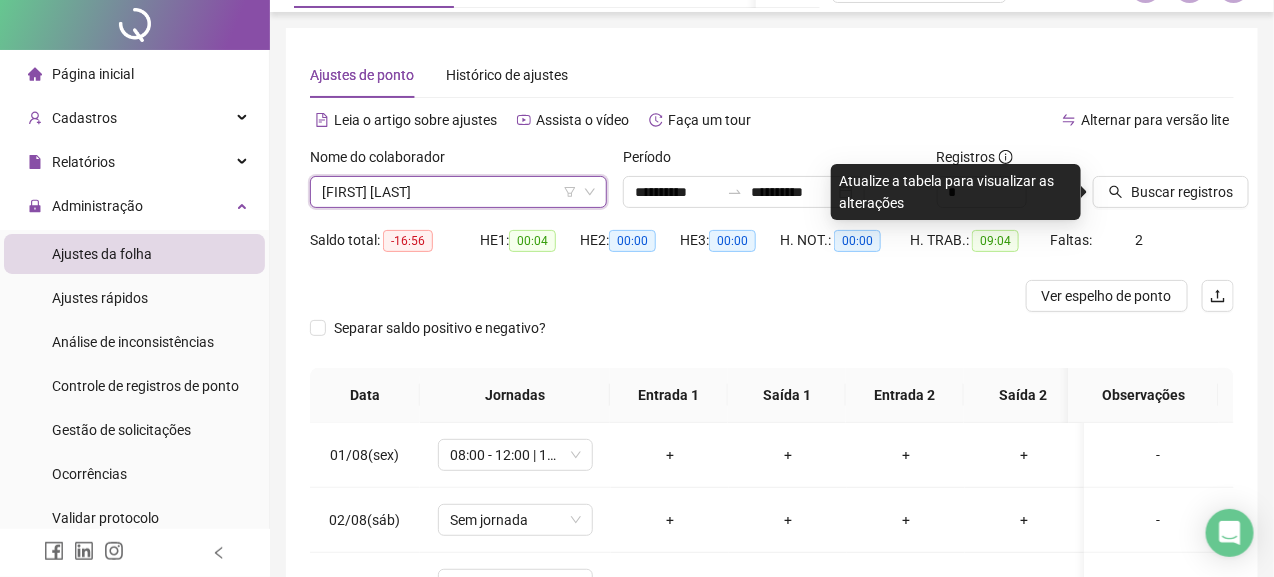 scroll, scrollTop: 0, scrollLeft: 0, axis: both 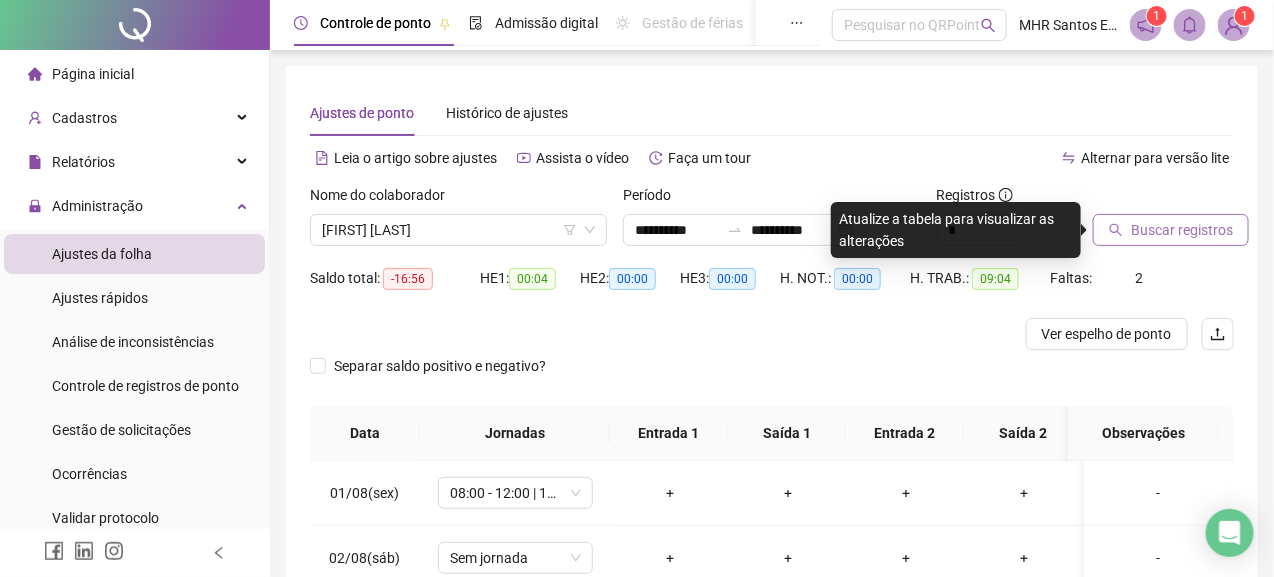 click on "Buscar registros" at bounding box center (1182, 230) 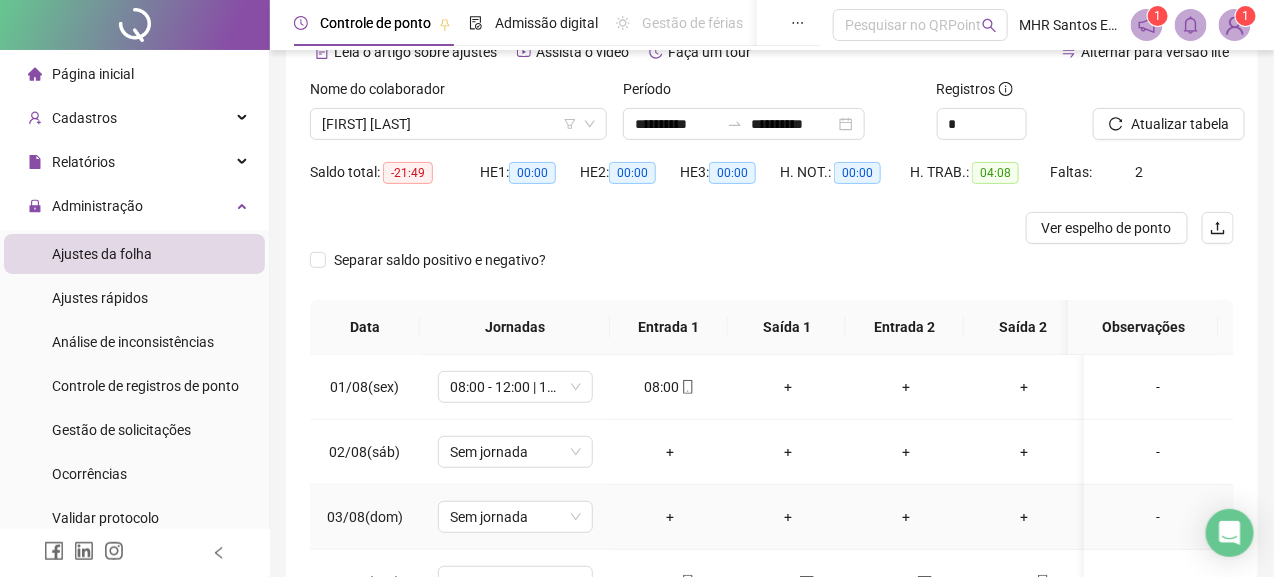 scroll, scrollTop: 0, scrollLeft: 0, axis: both 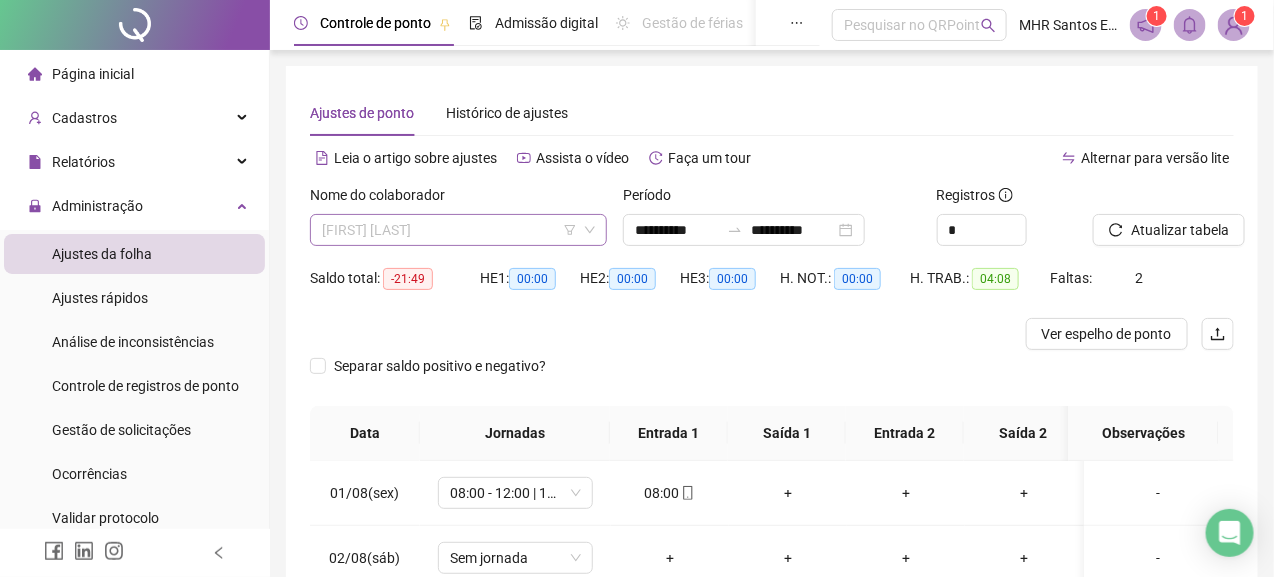 click on "[FIRST] [LAST]" at bounding box center (458, 230) 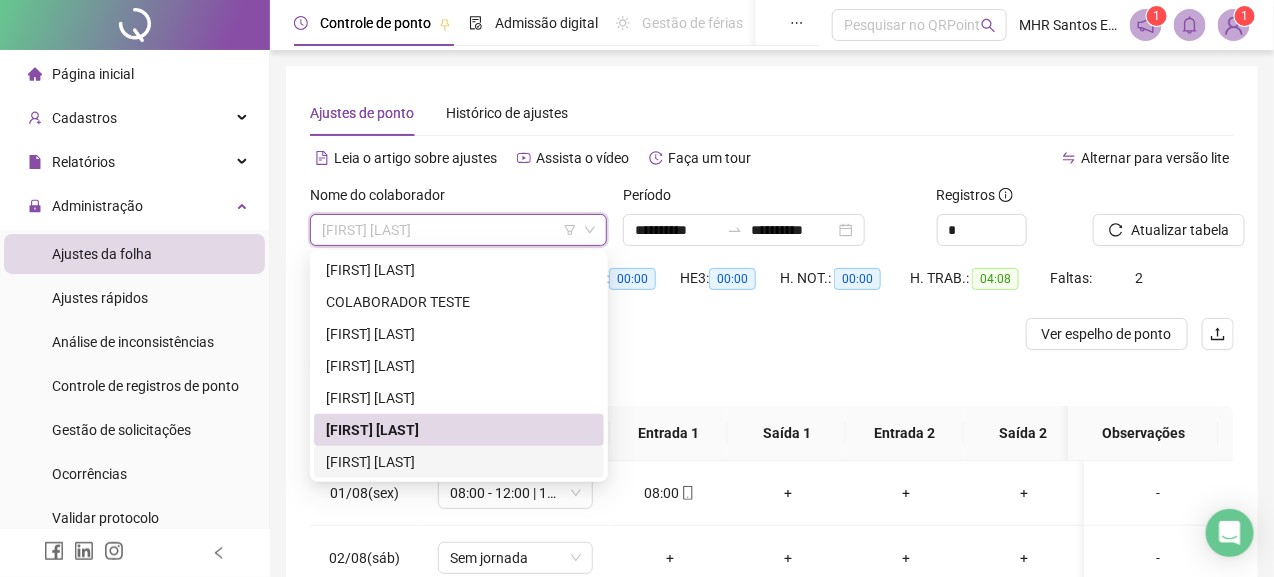 click on "[FIRST] [LAST]" at bounding box center [459, 462] 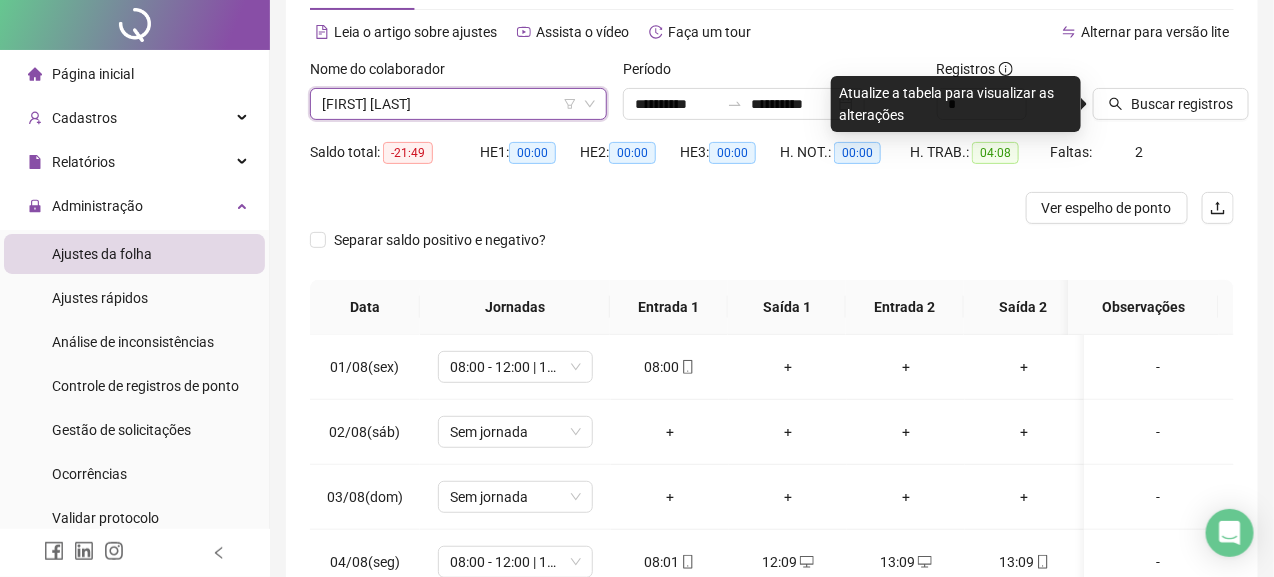scroll, scrollTop: 0, scrollLeft: 0, axis: both 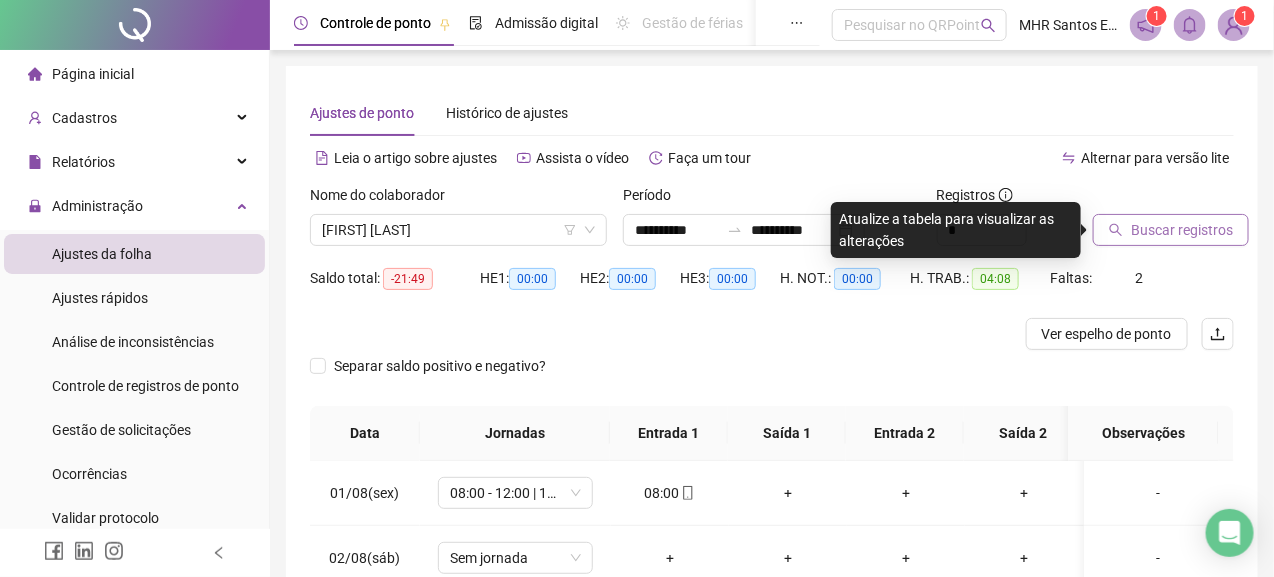 click on "Buscar registros" at bounding box center (1182, 230) 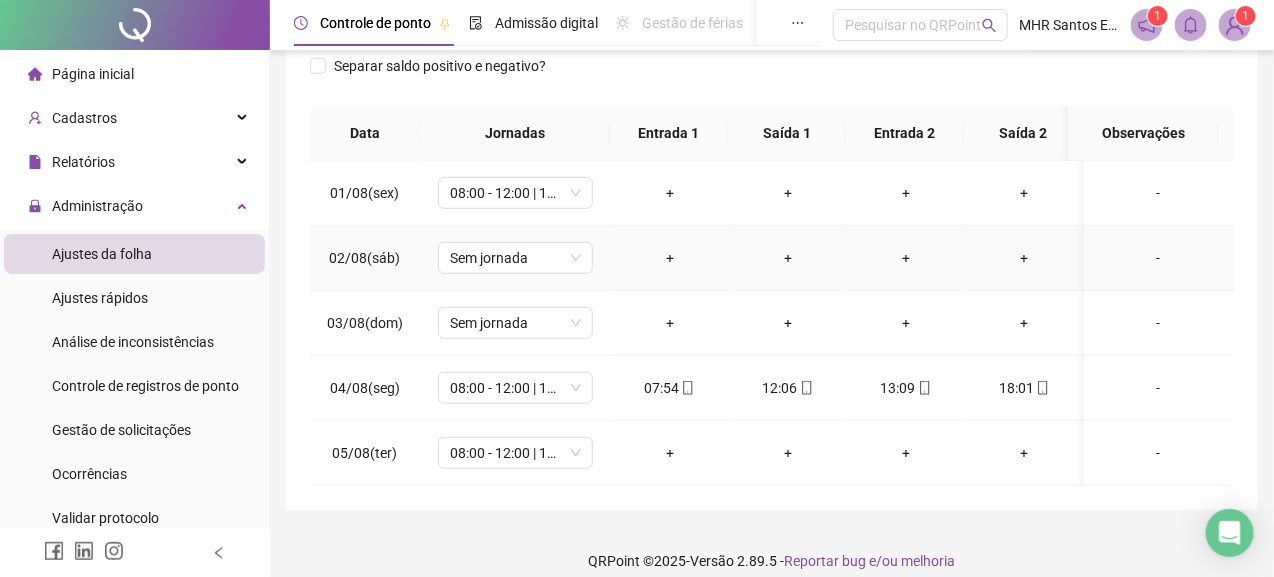 scroll, scrollTop: 0, scrollLeft: 0, axis: both 